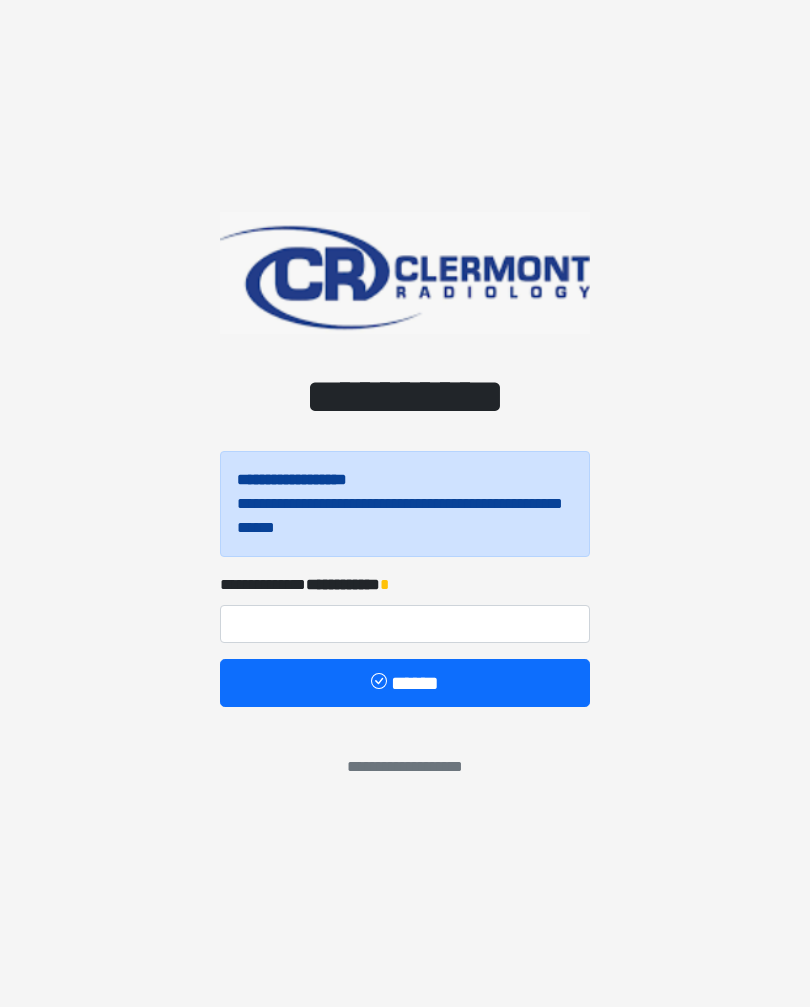 scroll, scrollTop: 0, scrollLeft: 0, axis: both 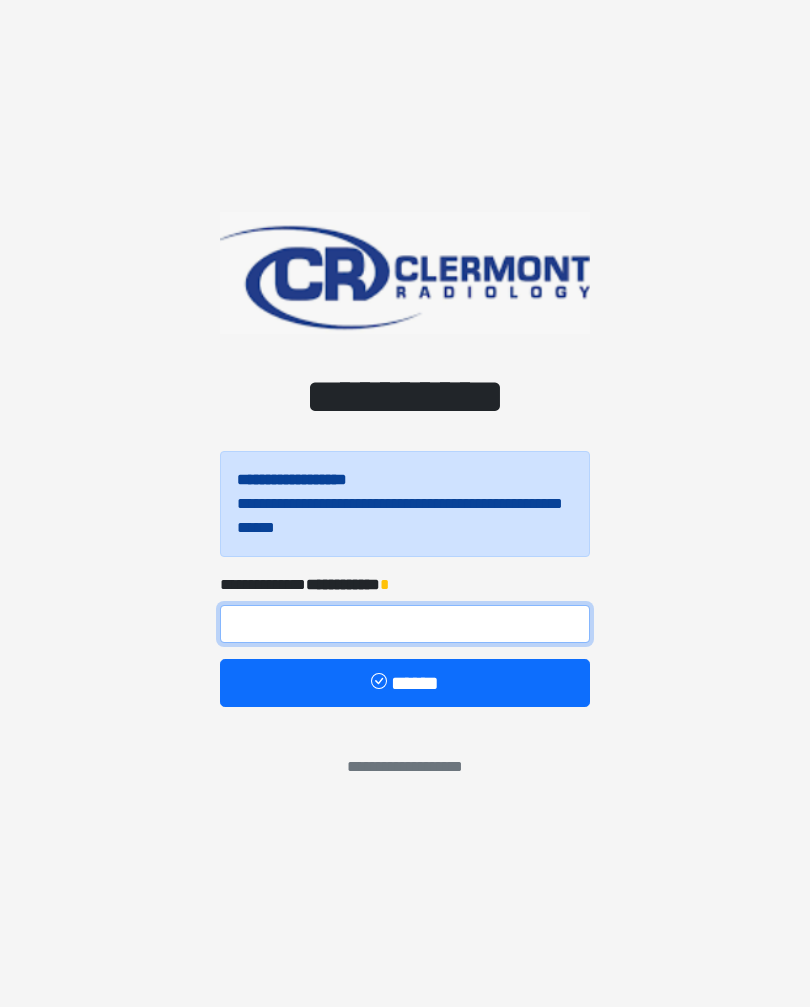 click at bounding box center [405, 624] 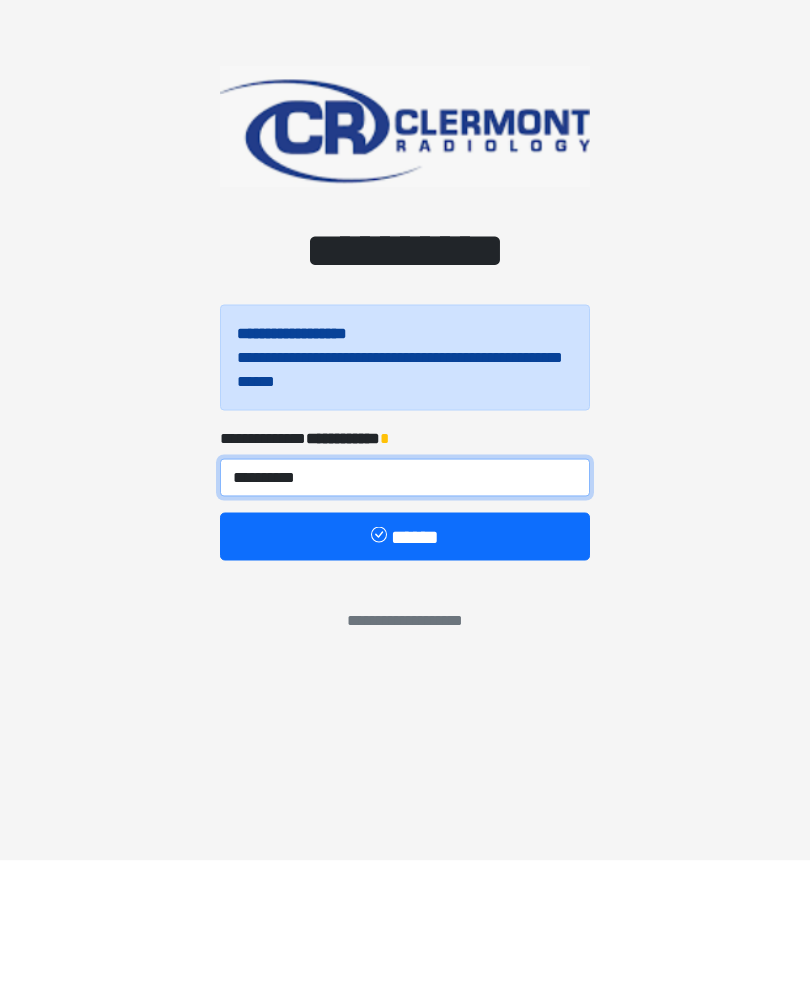 type on "**********" 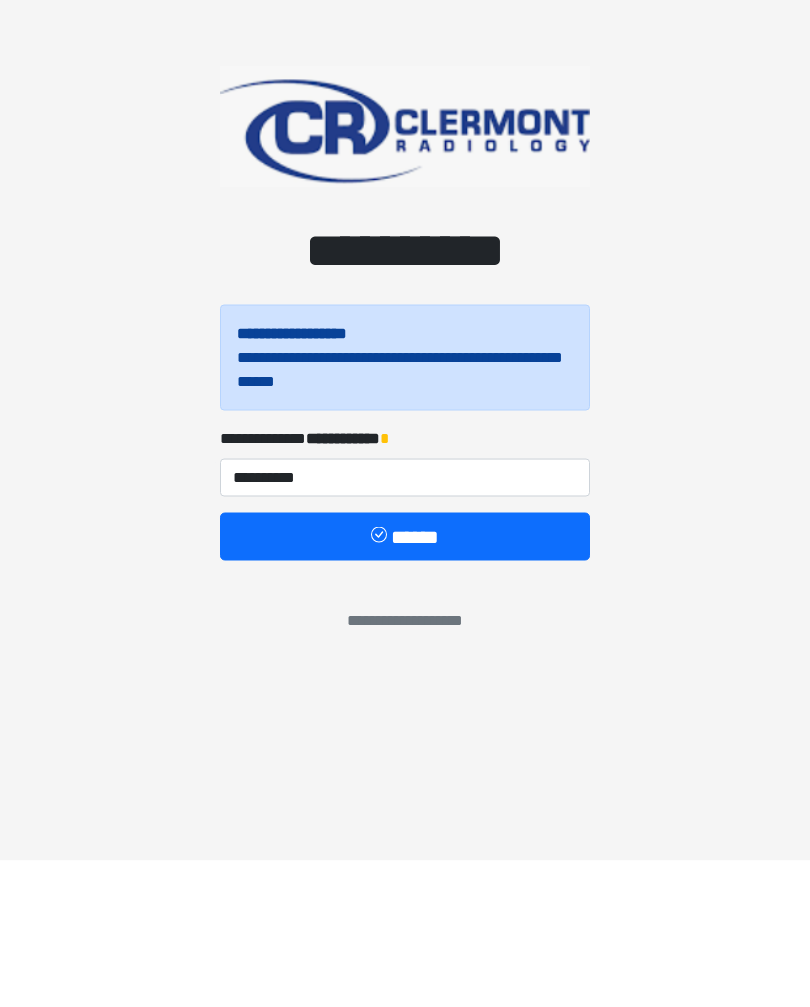 click on "******" at bounding box center (405, 683) 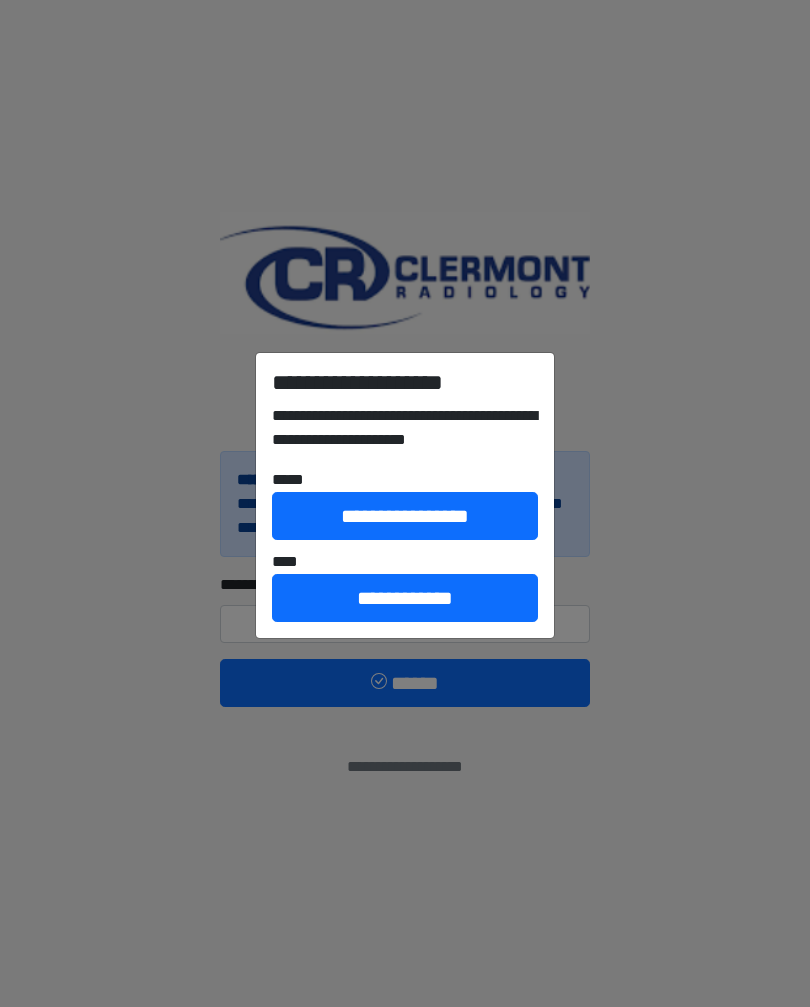 click on "**********" at bounding box center [405, 598] 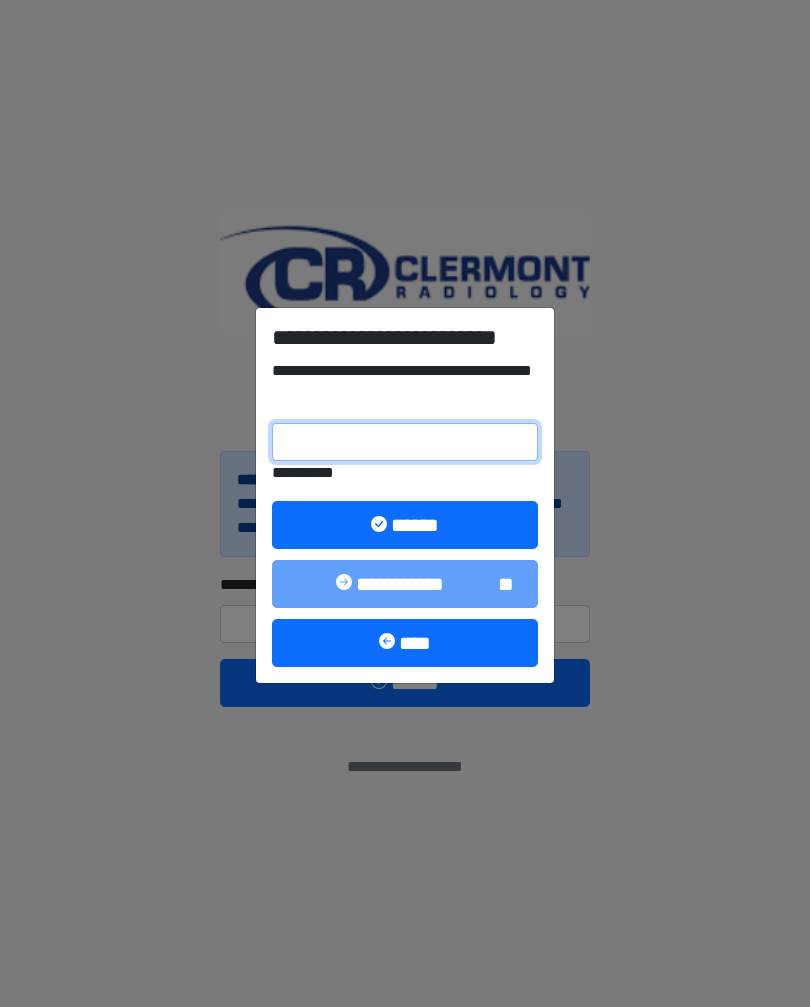 click on "**********" at bounding box center [405, 442] 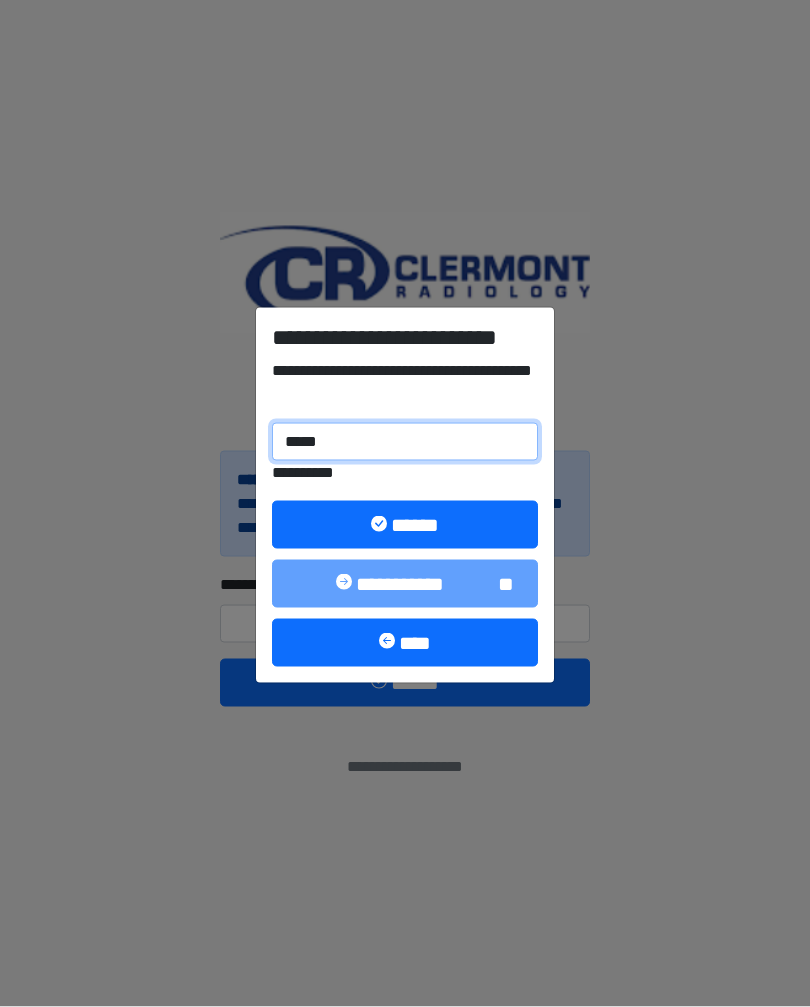 type on "******" 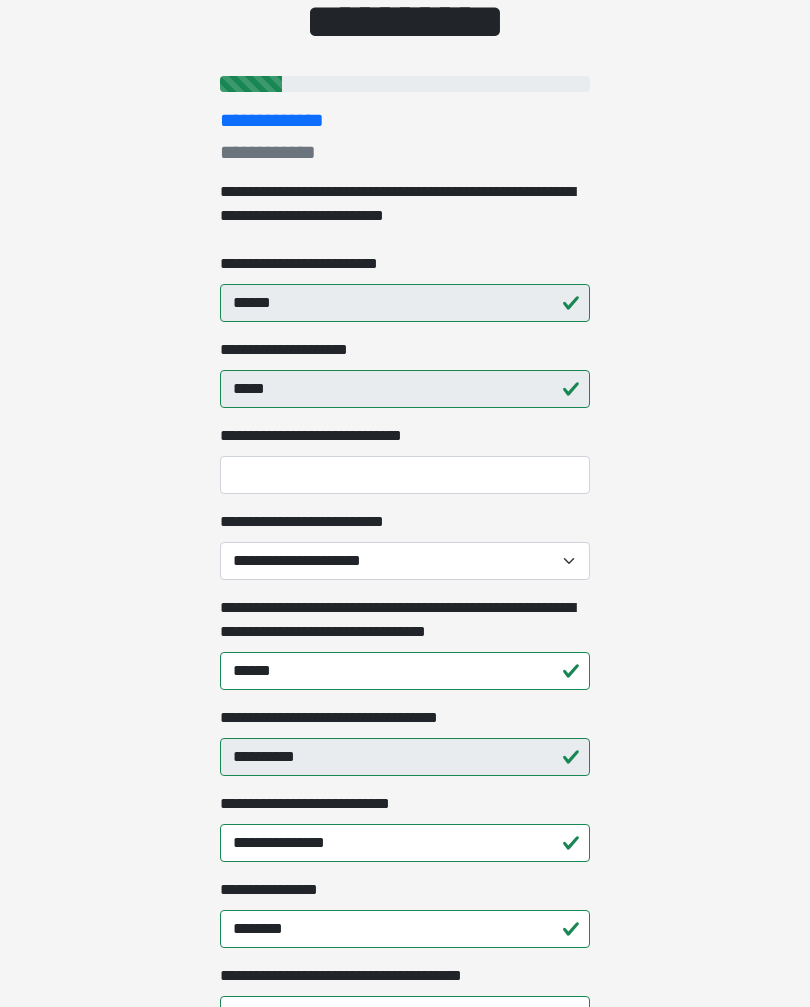 scroll, scrollTop: 218, scrollLeft: 0, axis: vertical 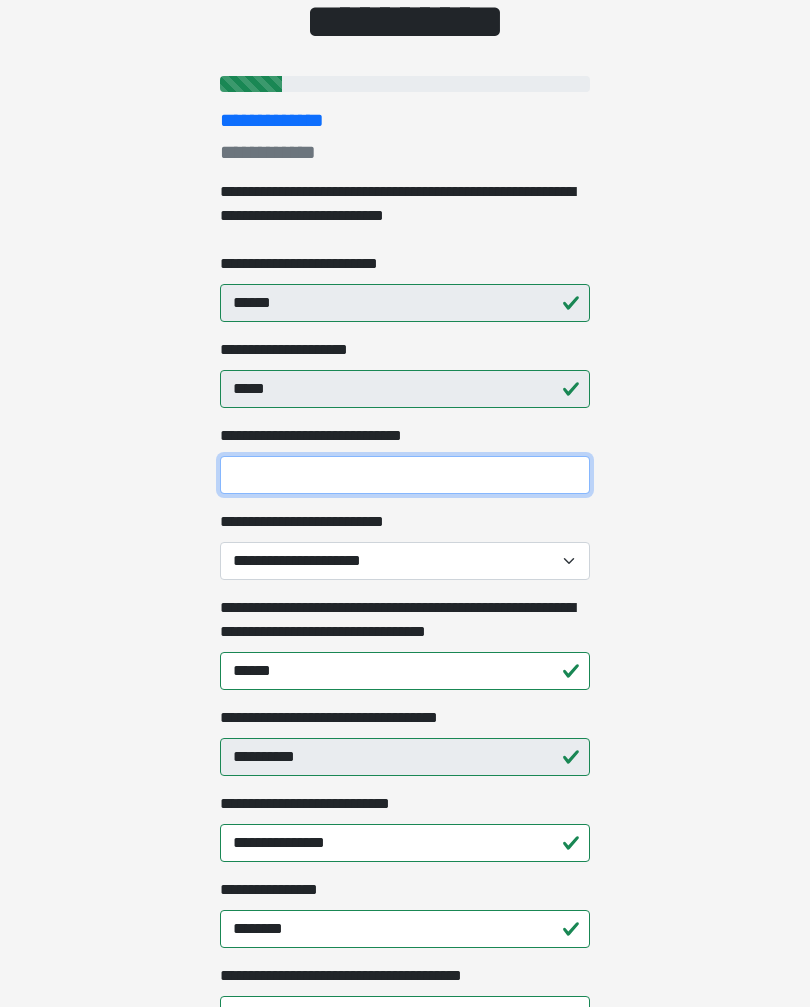 click on "**********" at bounding box center (405, 475) 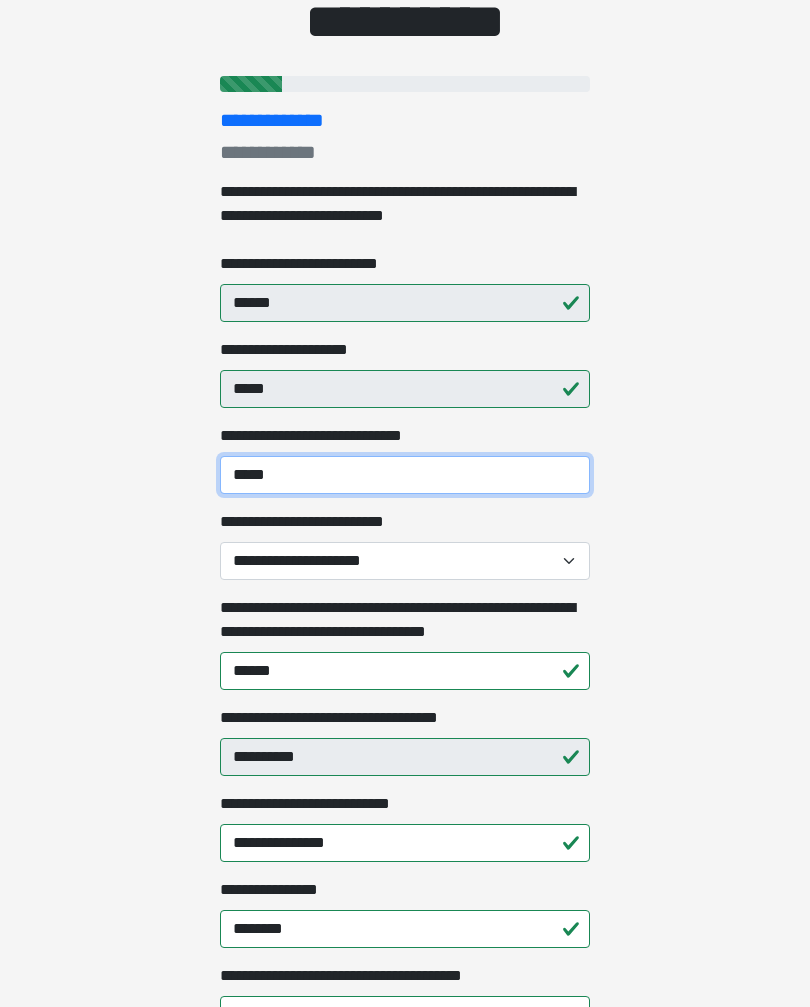 type on "*****" 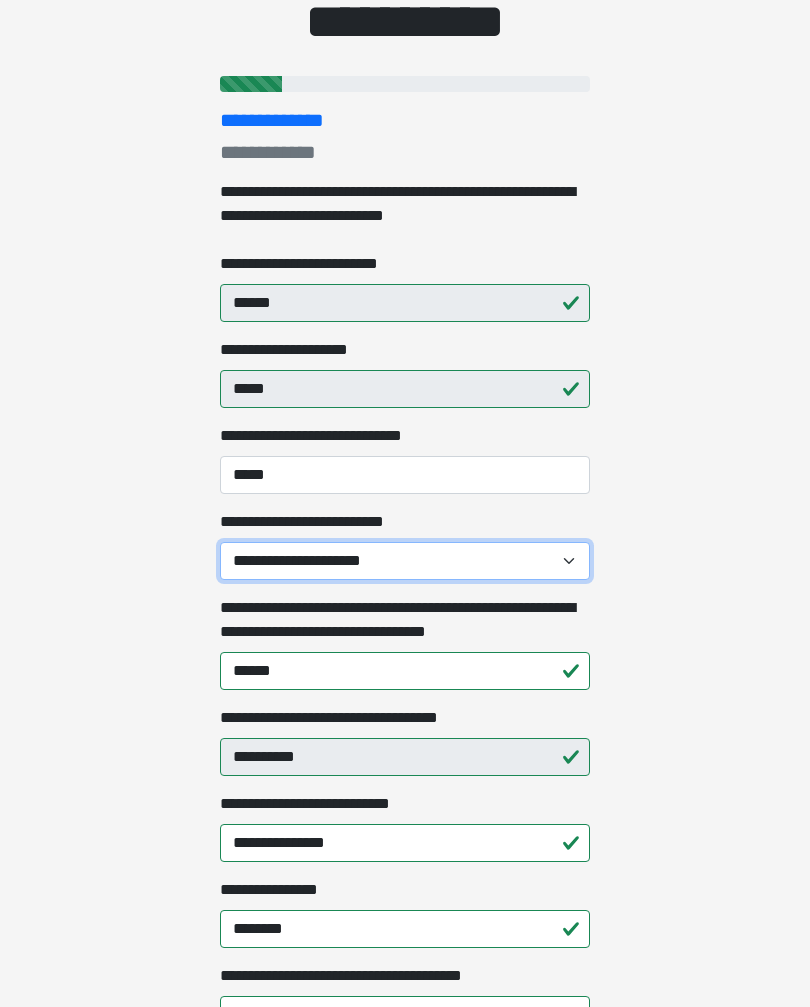 click on "**********" at bounding box center (405, 561) 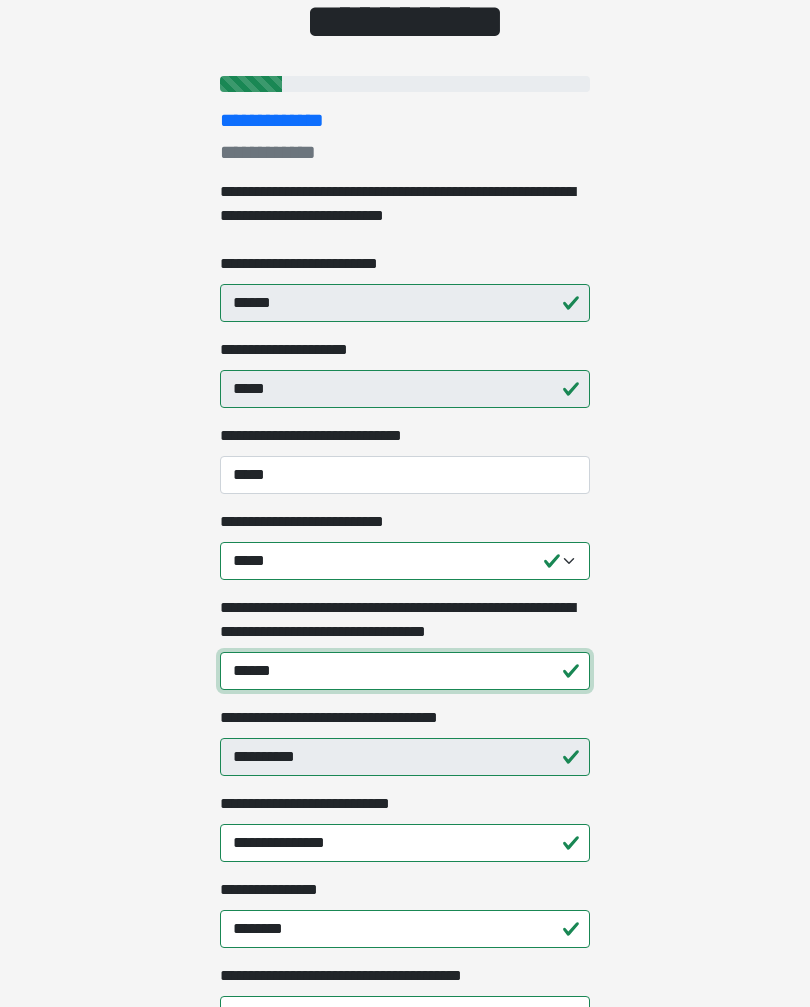 click on "******" at bounding box center (405, 671) 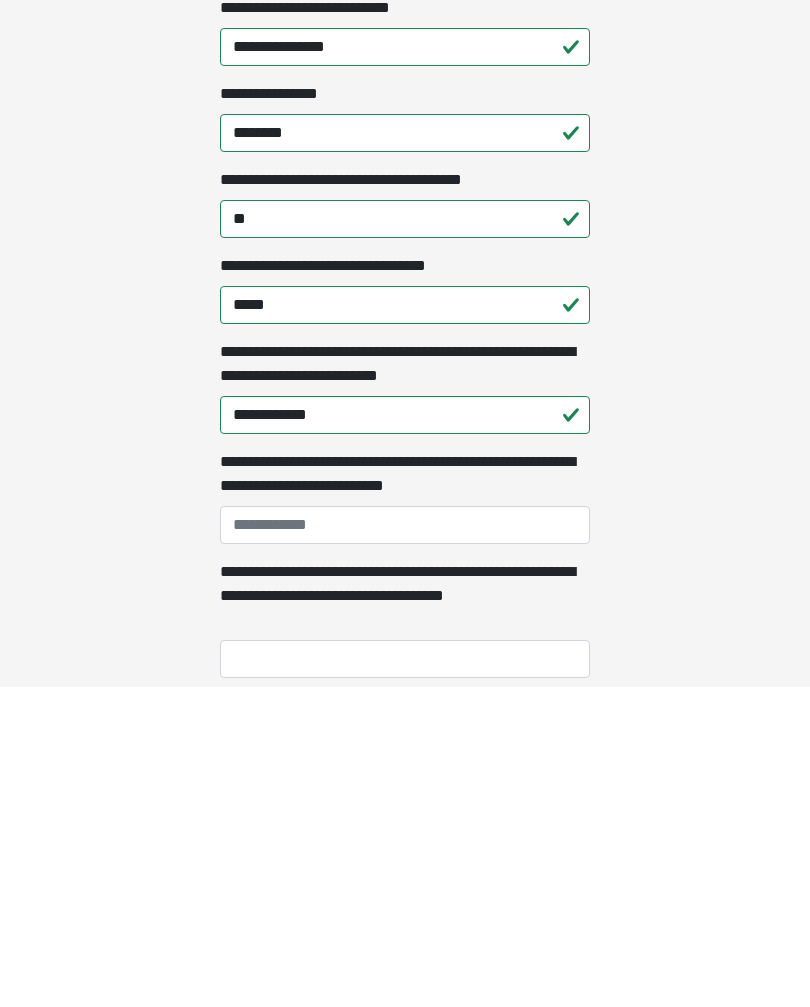 scroll, scrollTop: 705, scrollLeft: 0, axis: vertical 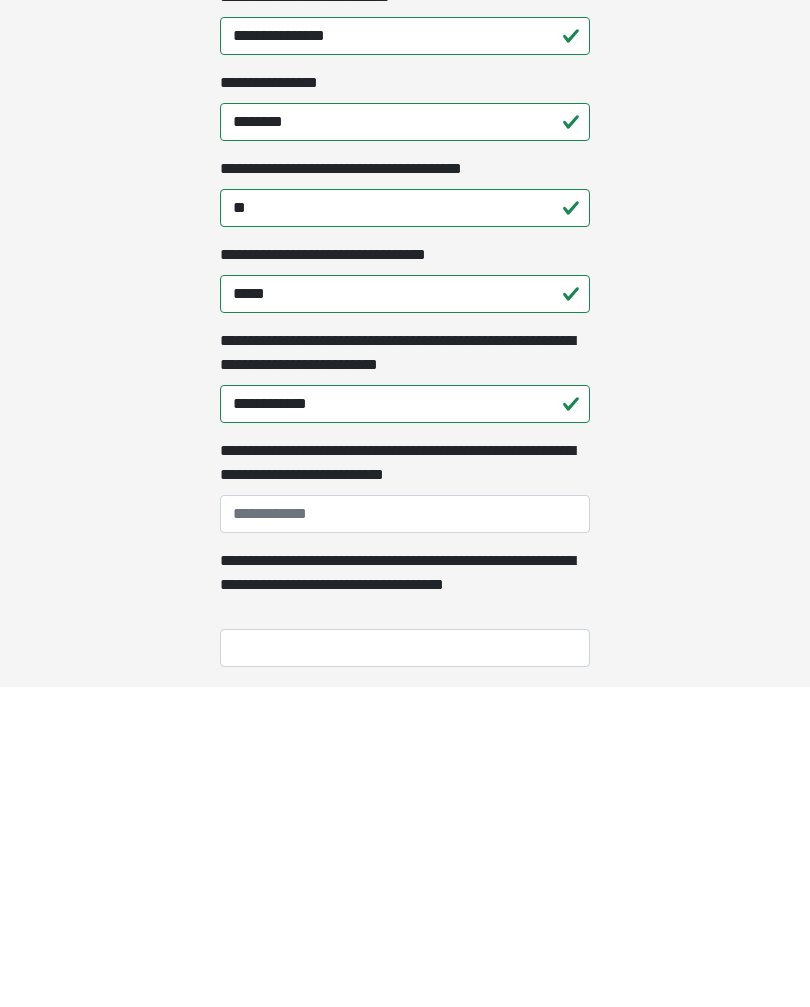 type on "**********" 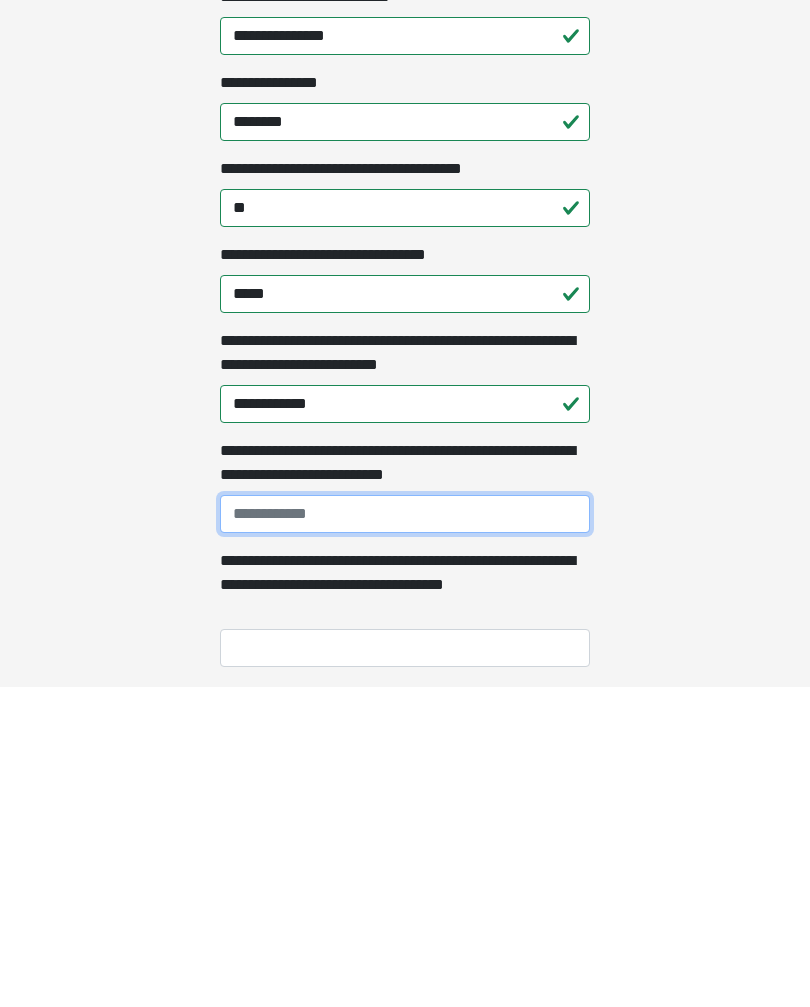 click on "**********" at bounding box center (405, 834) 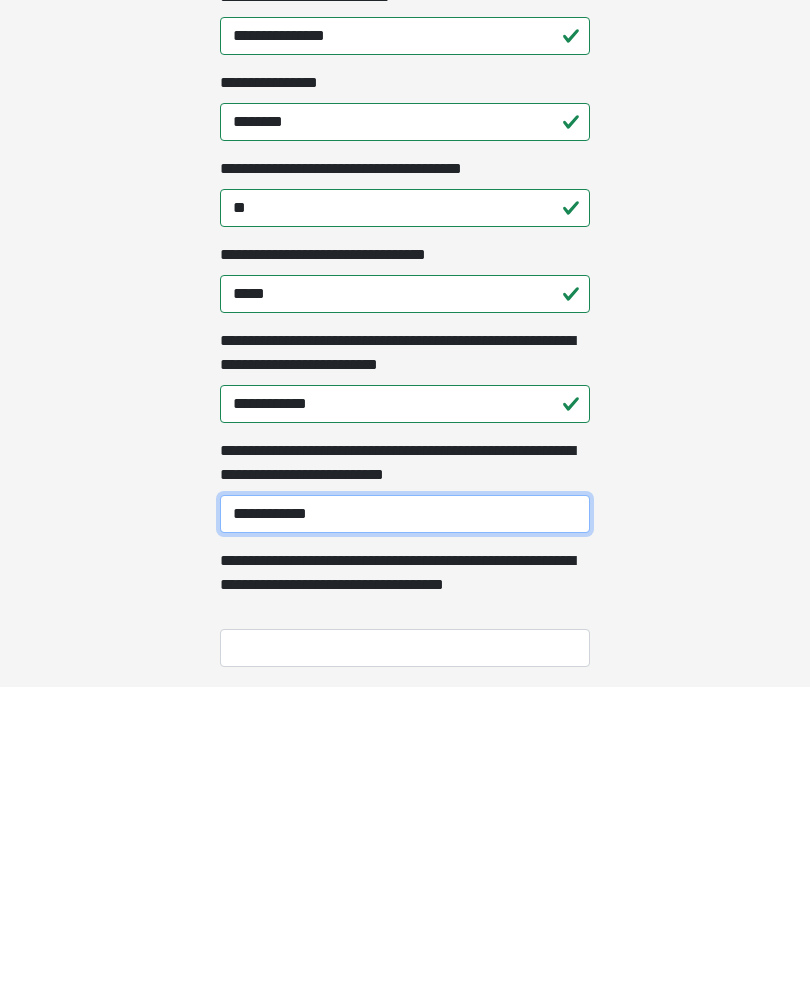 type on "**********" 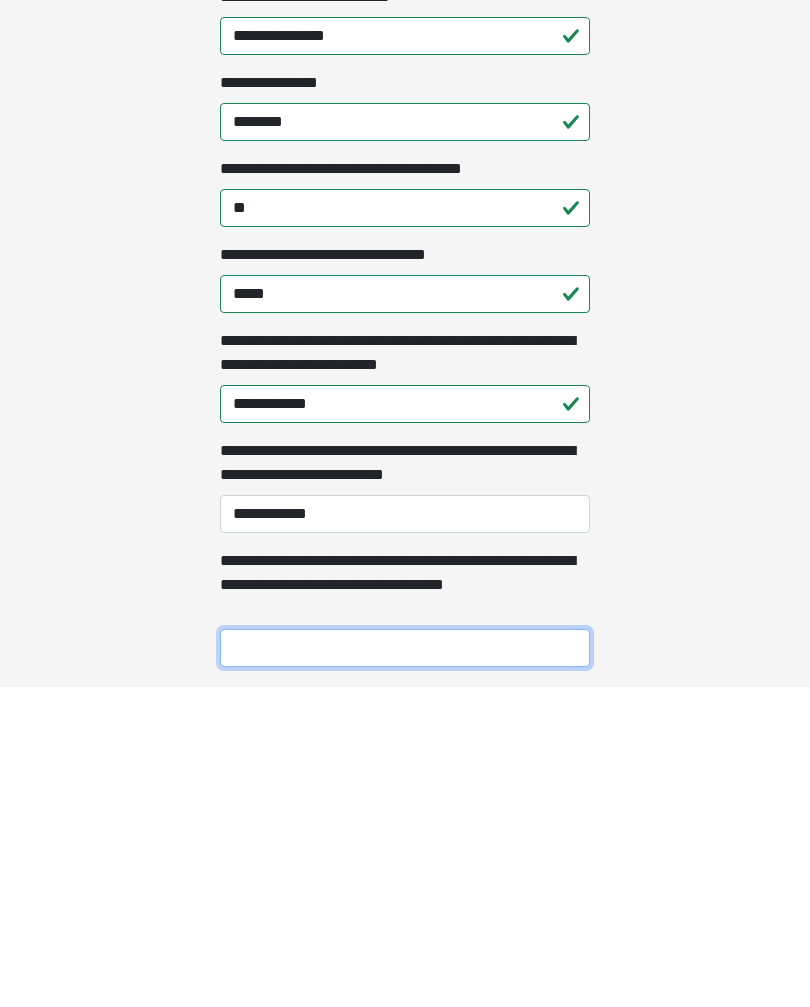 click on "**********" at bounding box center [405, 968] 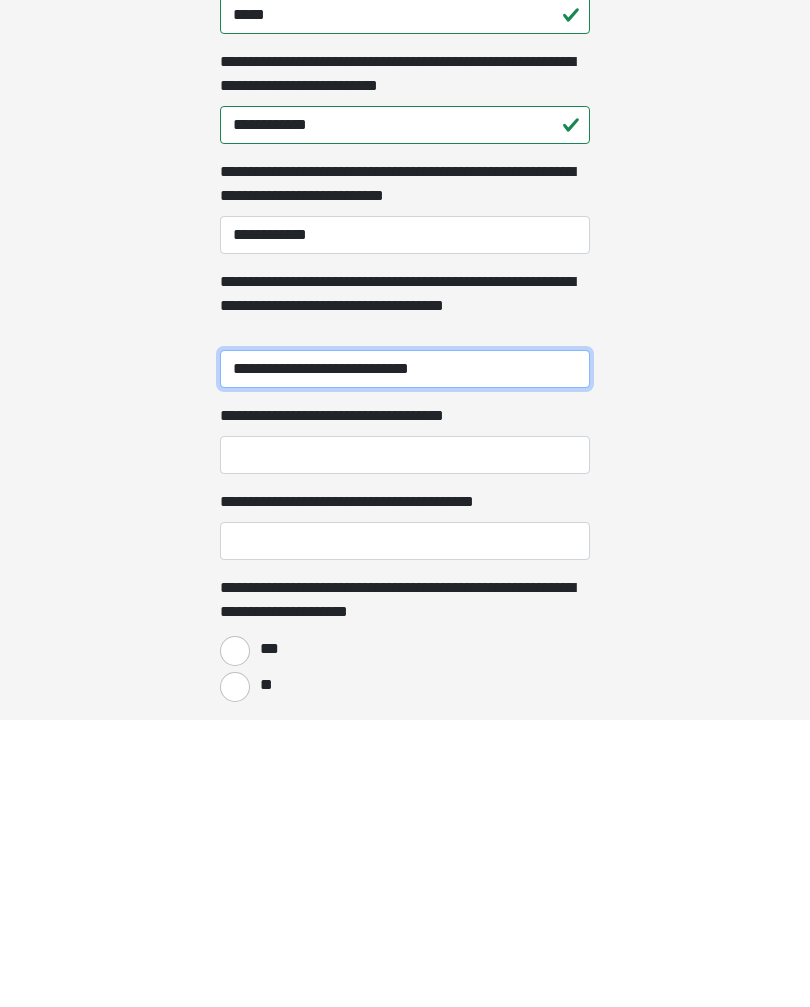 scroll, scrollTop: 1017, scrollLeft: 0, axis: vertical 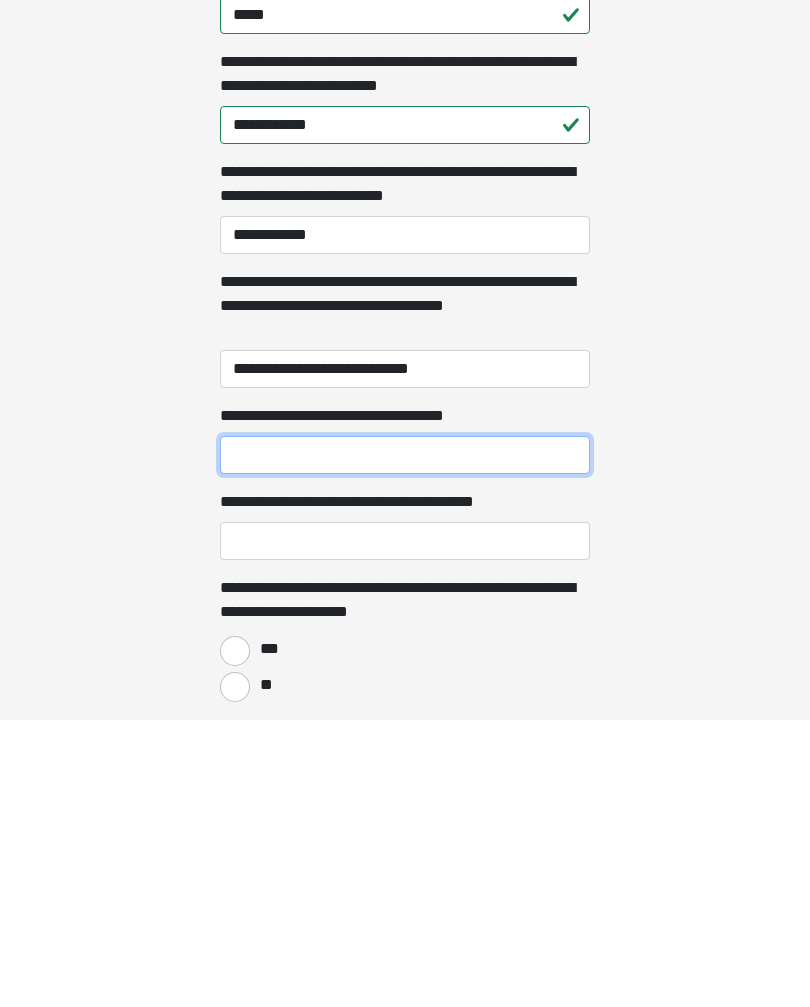 click on "**********" at bounding box center [405, 742] 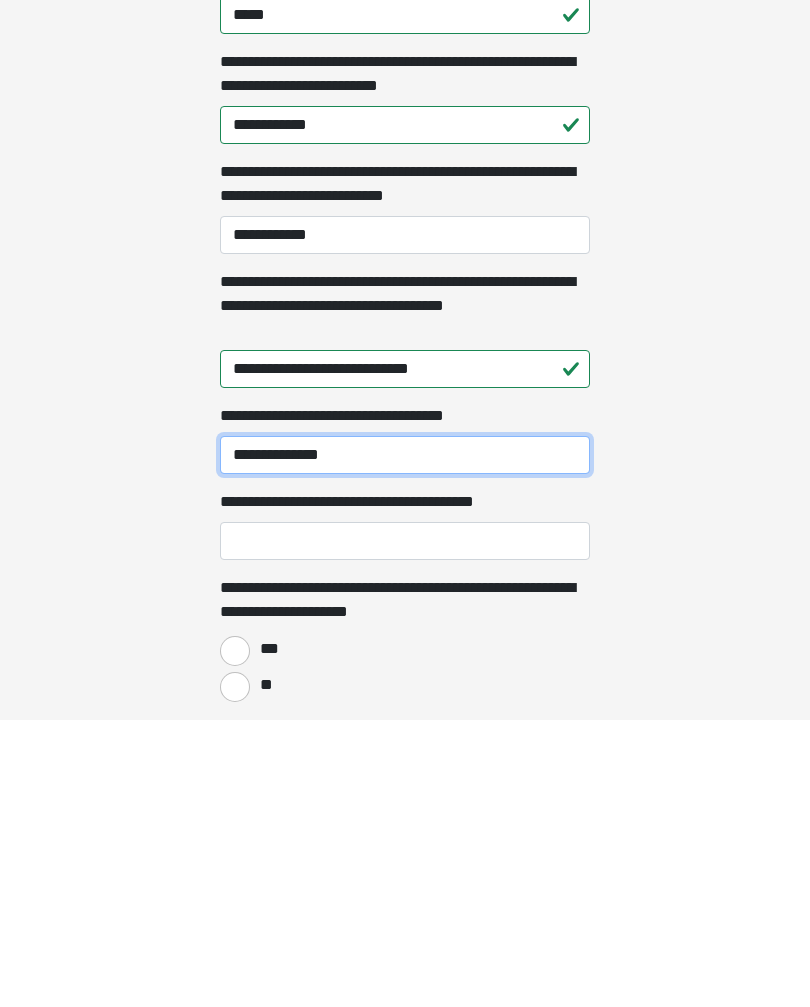 type on "**********" 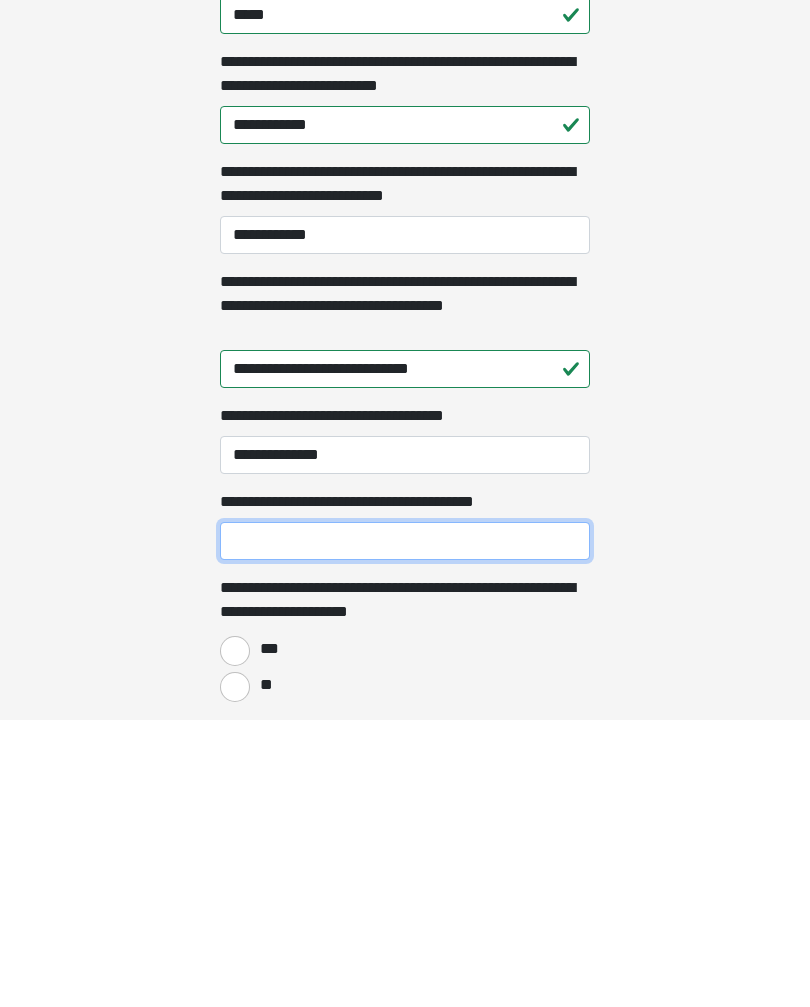 click on "**********" at bounding box center [405, 828] 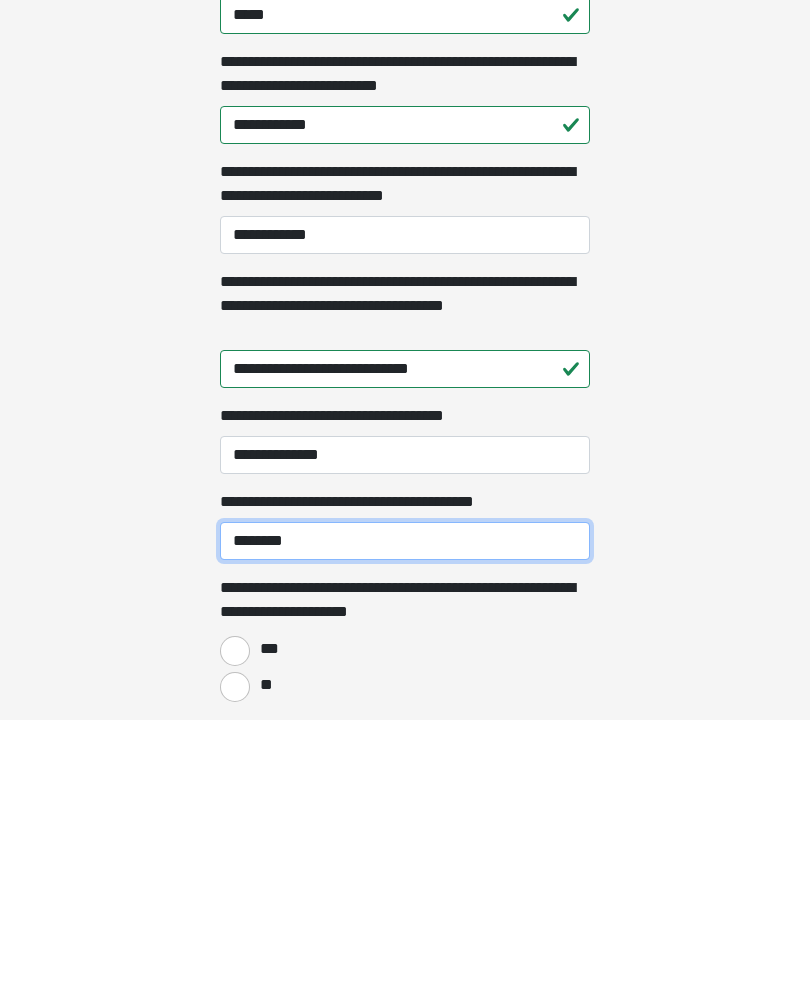 type on "********" 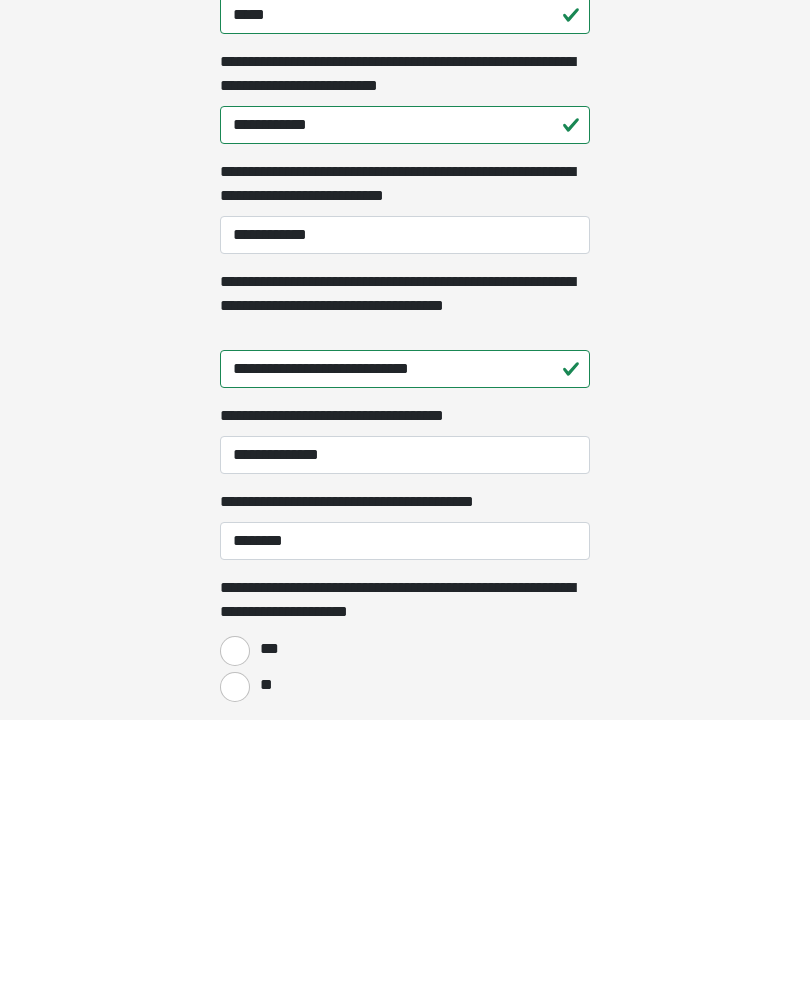 click on "***" at bounding box center [235, 938] 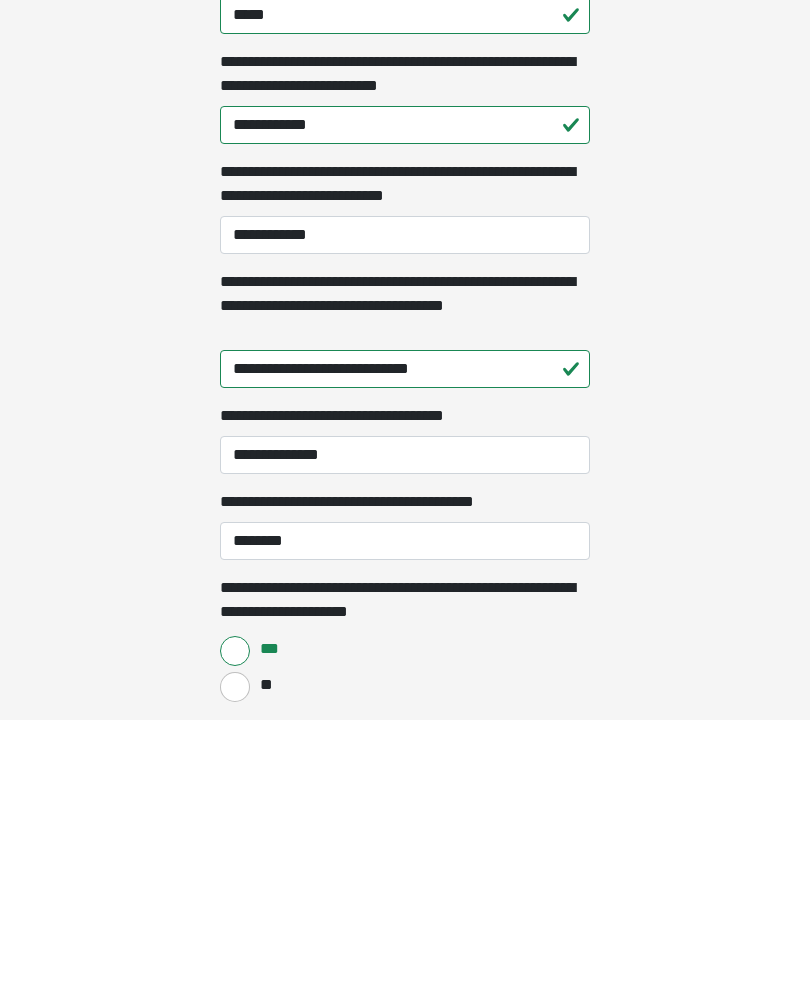 scroll, scrollTop: 1135, scrollLeft: 0, axis: vertical 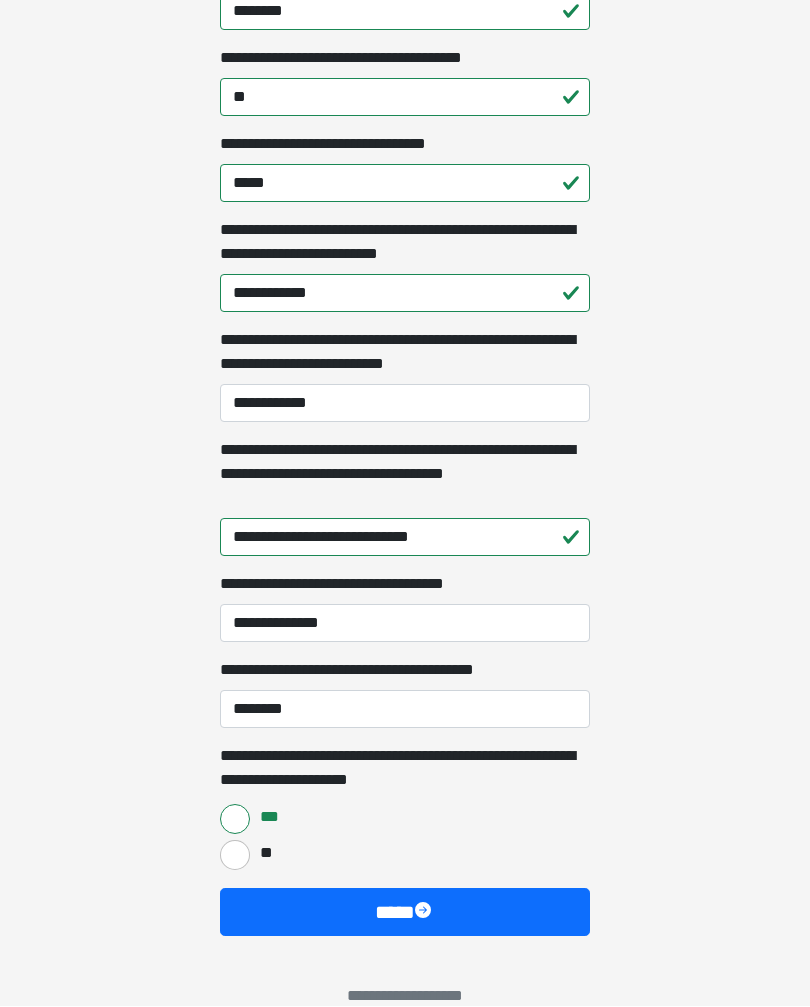 click on "****" at bounding box center (405, 913) 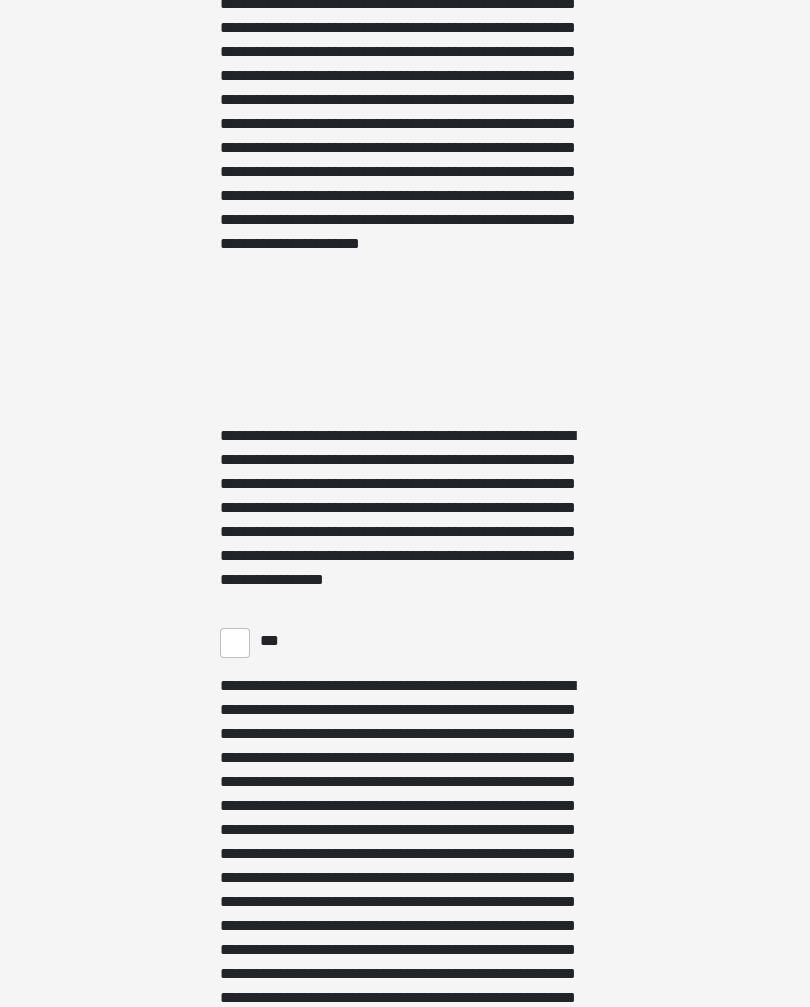 scroll, scrollTop: 4483, scrollLeft: 0, axis: vertical 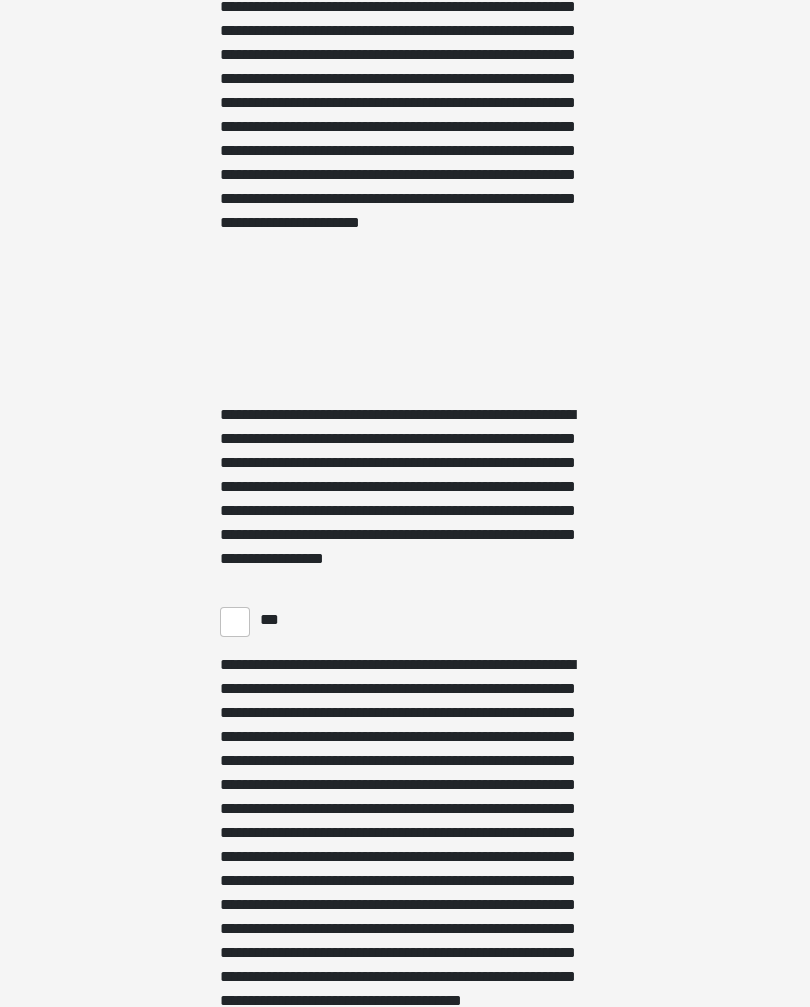 click on "***" at bounding box center (235, 622) 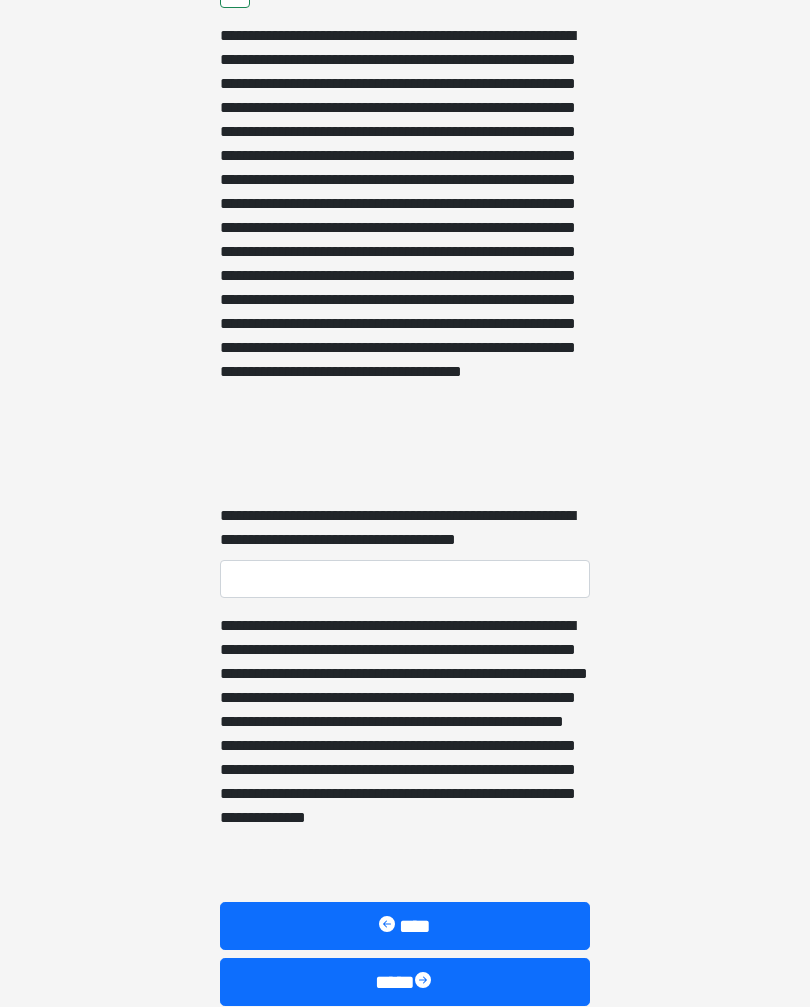 scroll, scrollTop: 5181, scrollLeft: 0, axis: vertical 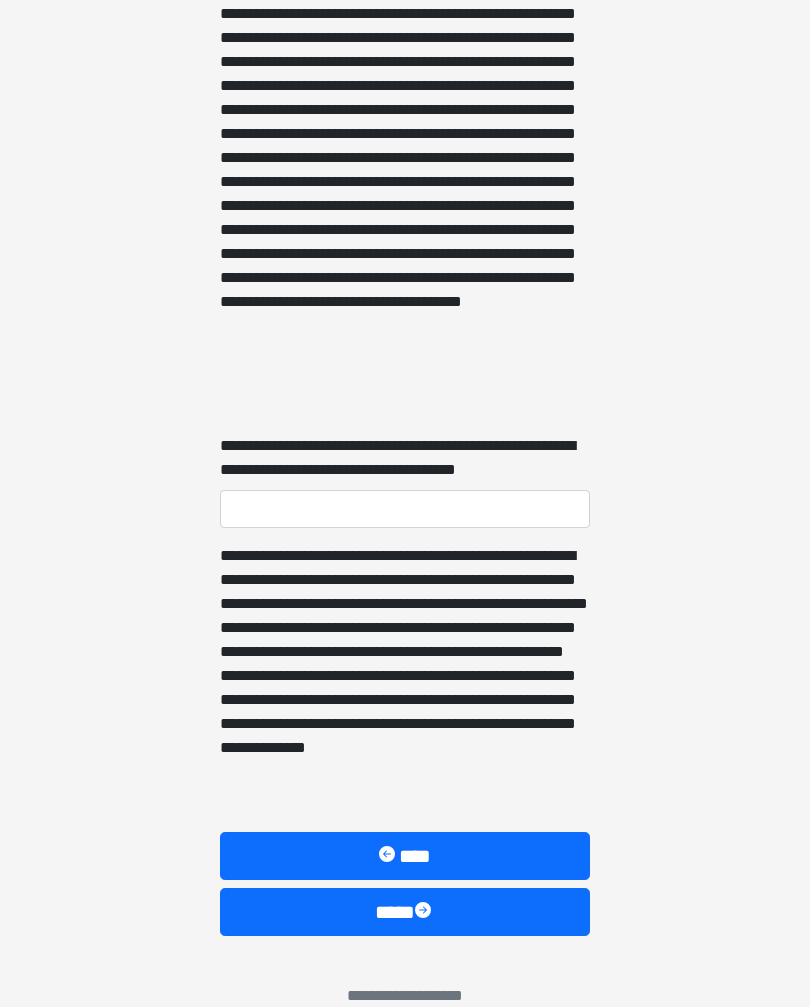 click on "****" at bounding box center [405, 913] 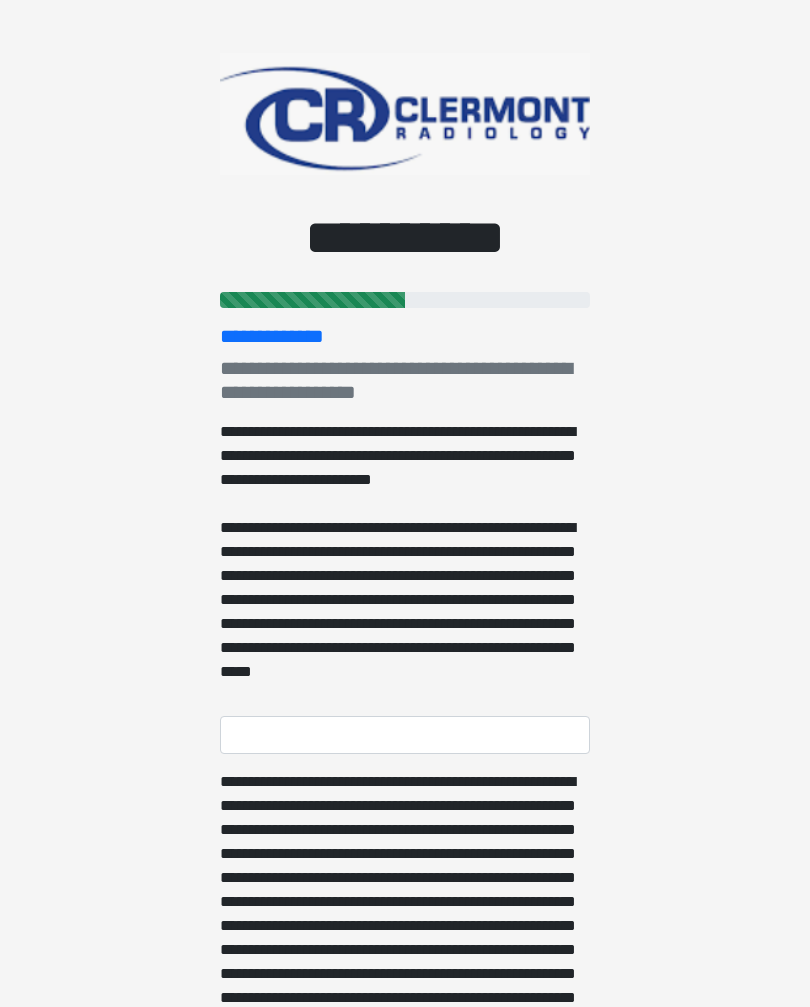 scroll, scrollTop: 0, scrollLeft: 0, axis: both 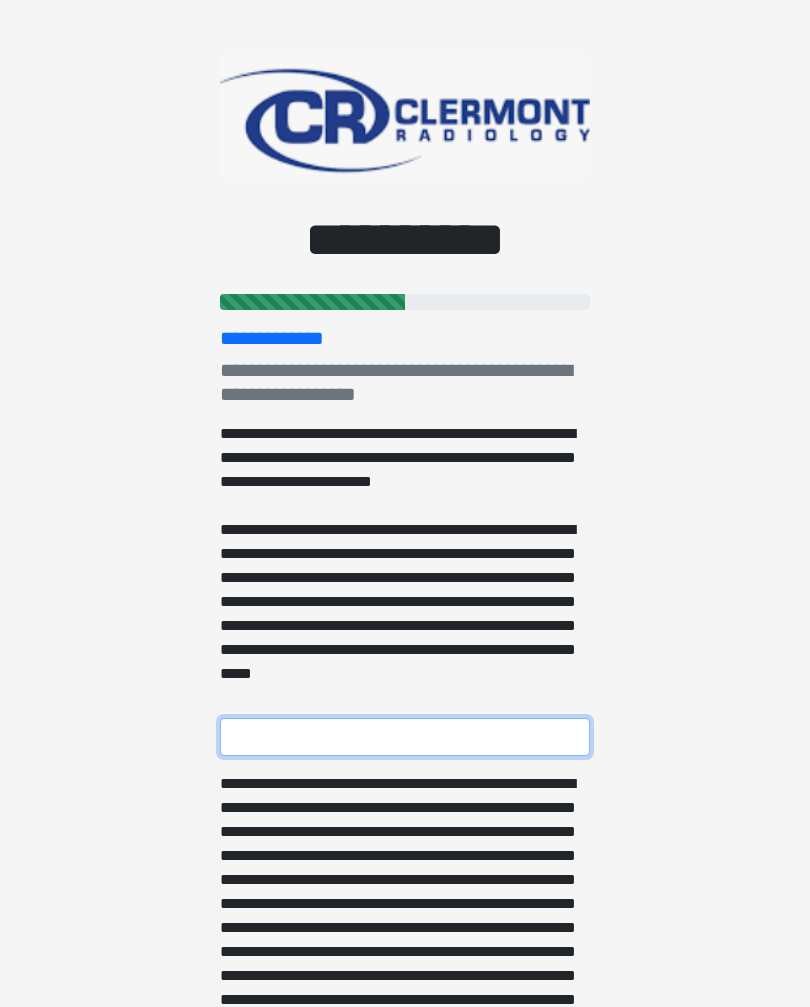 click on "**********" at bounding box center [405, 737] 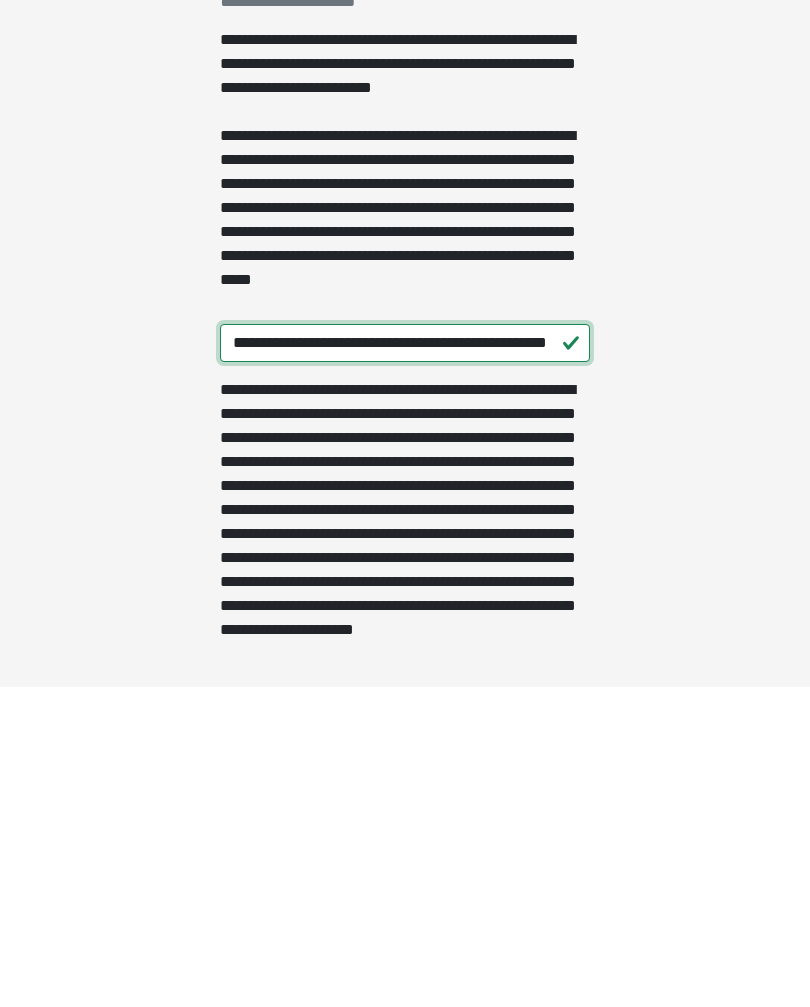 type on "**********" 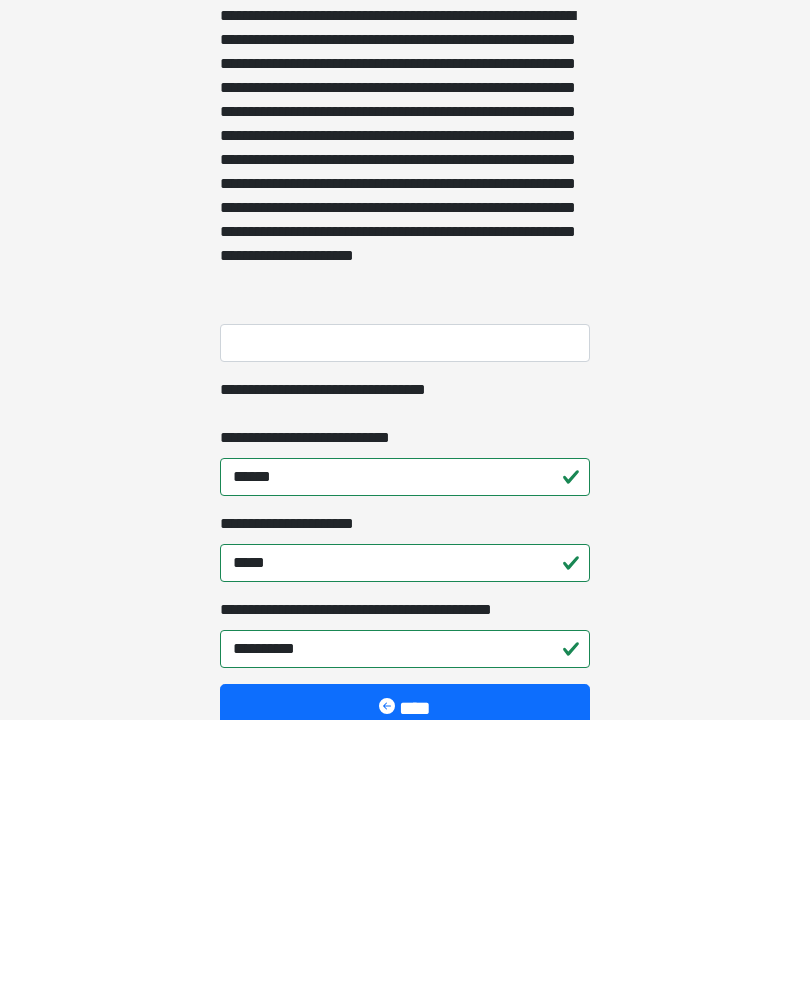 scroll, scrollTop: 554, scrollLeft: 0, axis: vertical 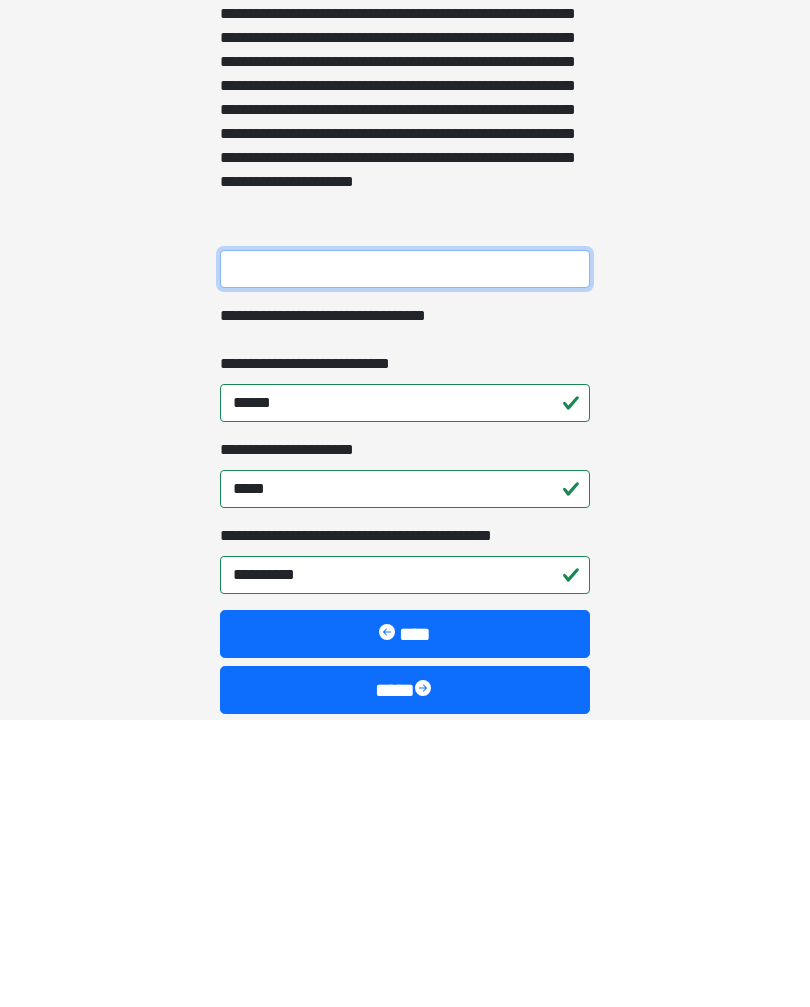 click on "**********" at bounding box center (405, 557) 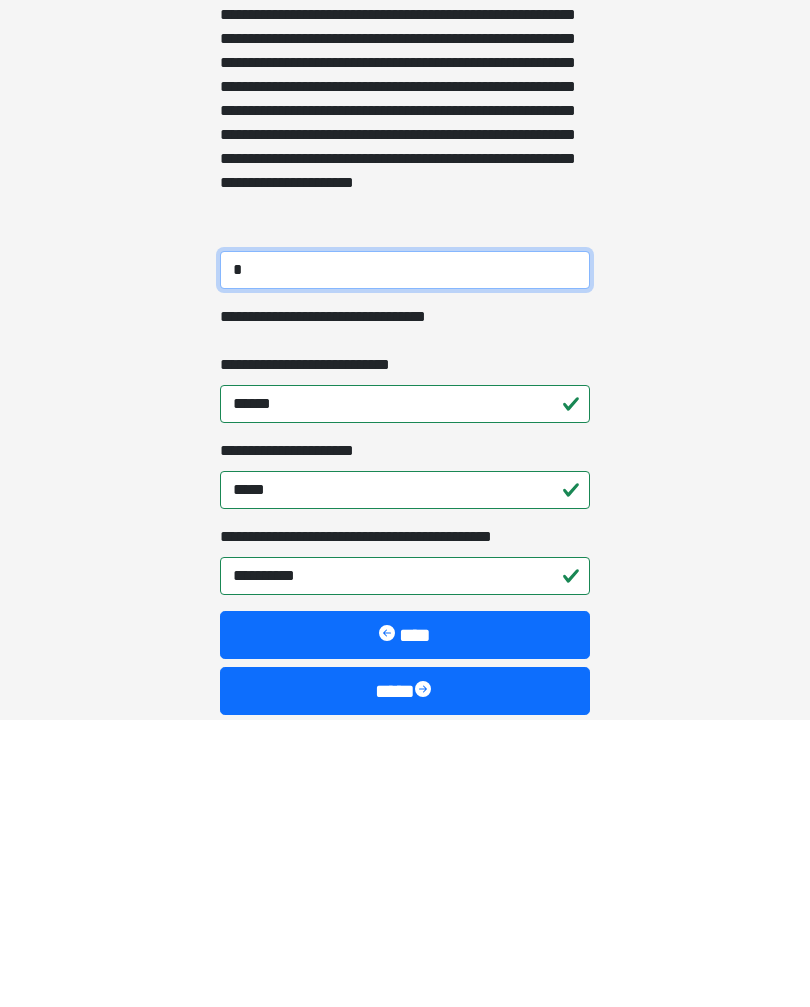 type on "*" 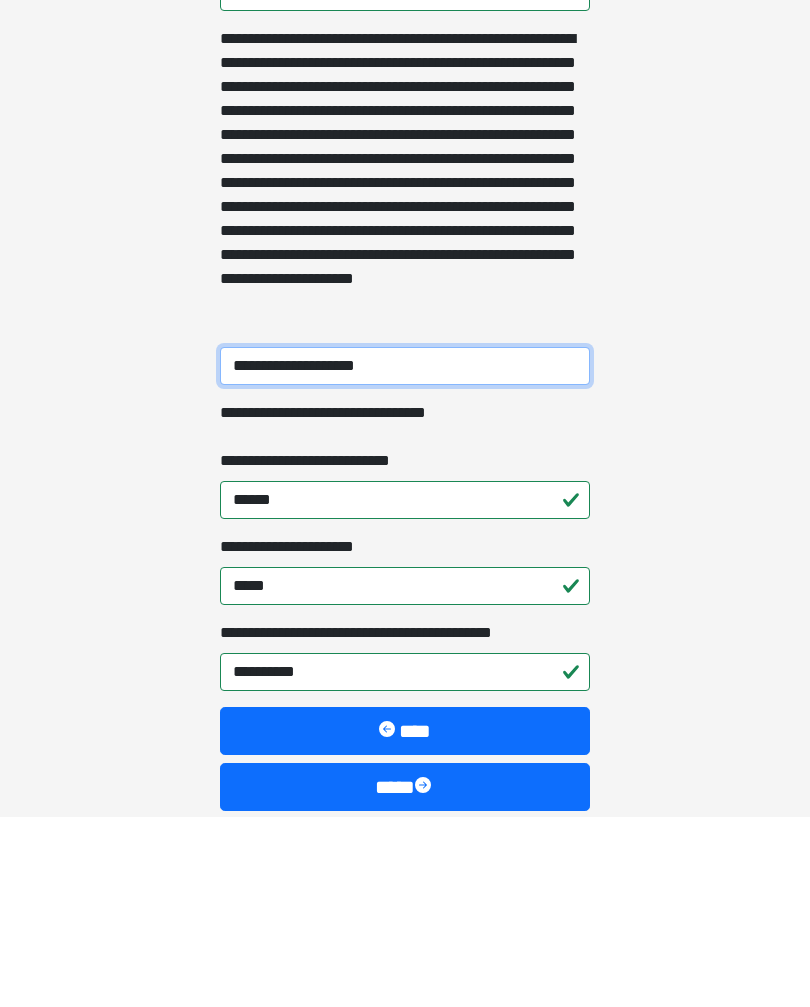 click on "**********" at bounding box center (405, 557) 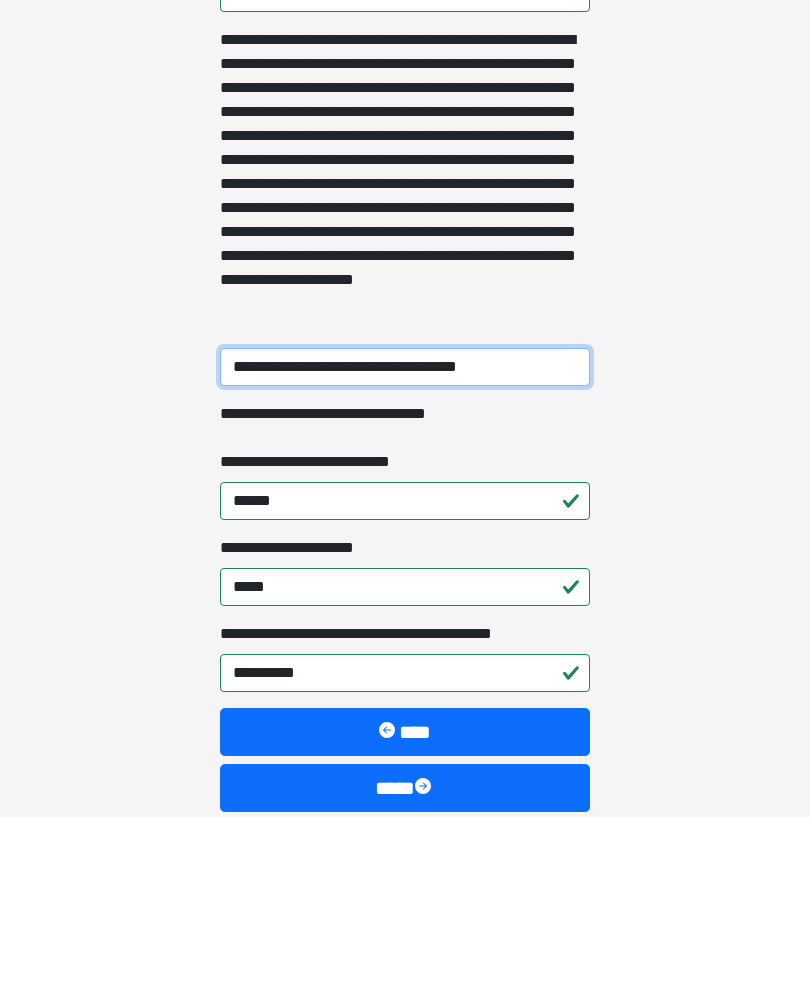 click on "**********" at bounding box center (405, 557) 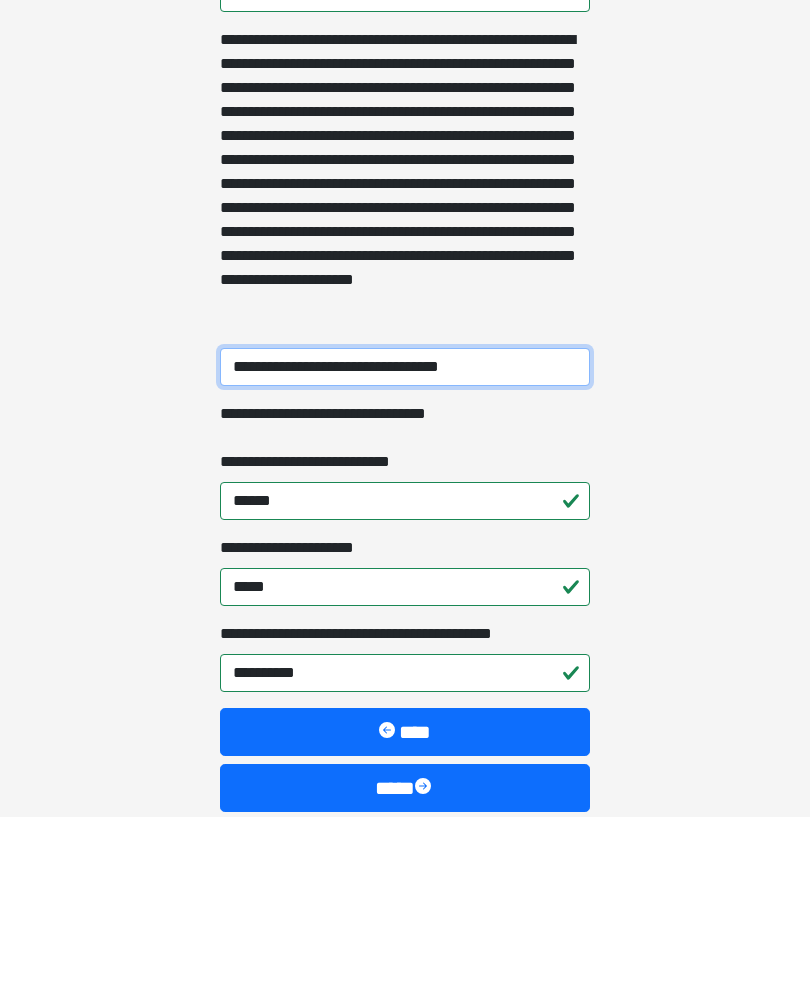 type on "**********" 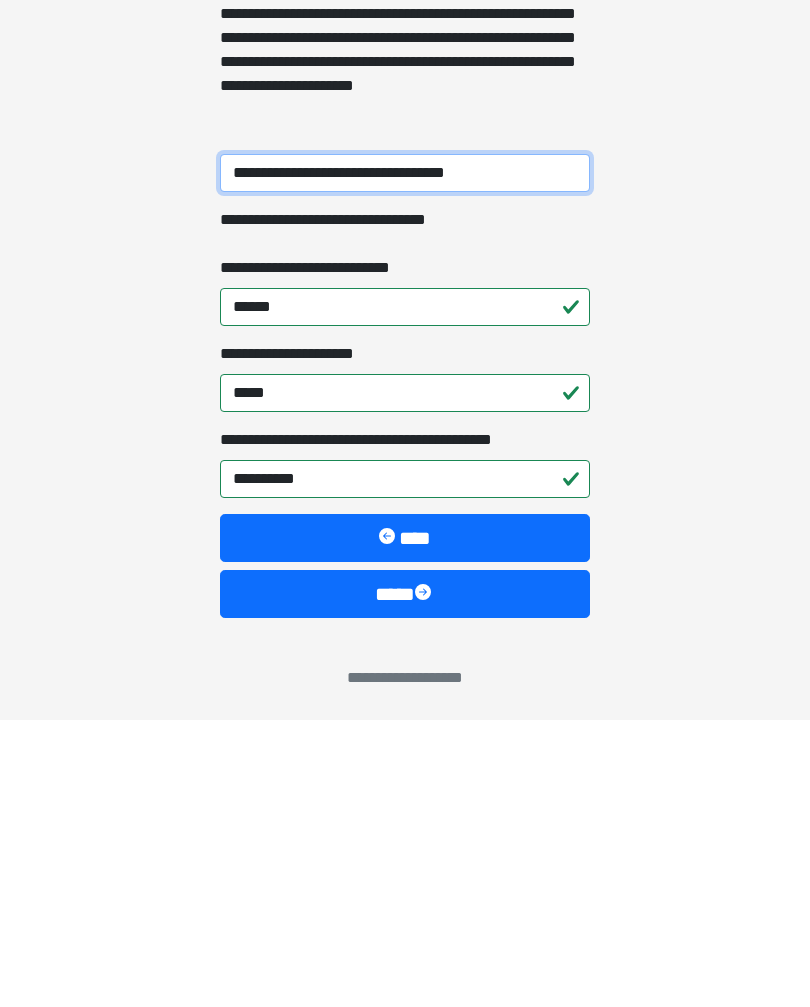 scroll, scrollTop: 652, scrollLeft: 0, axis: vertical 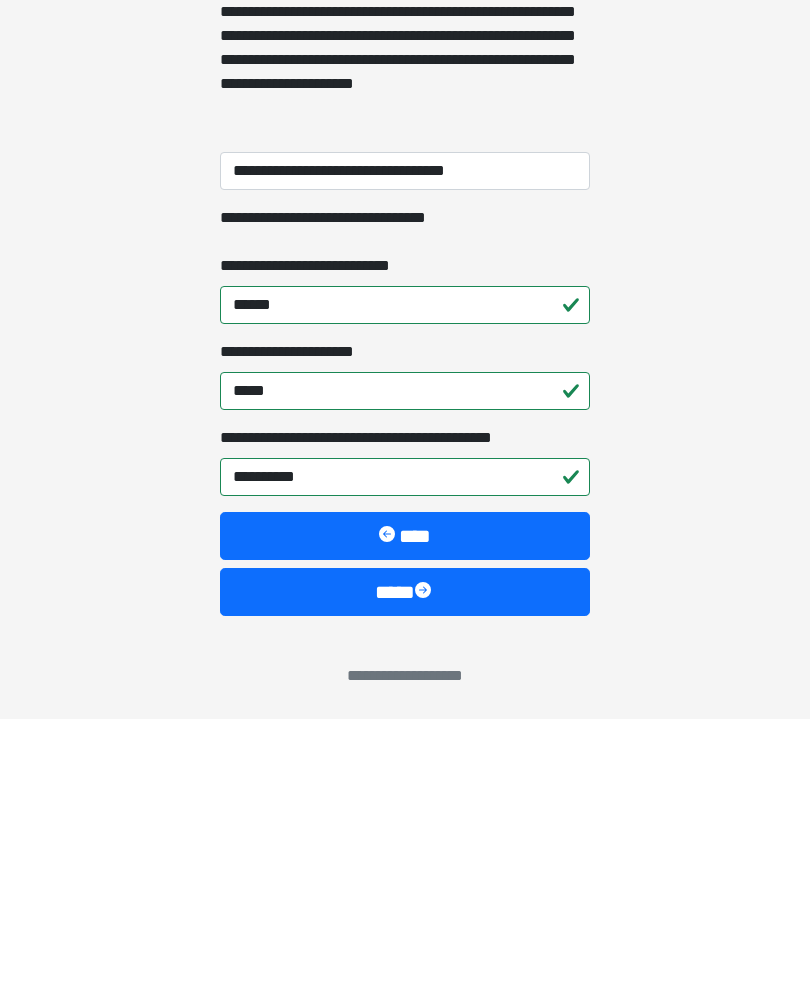click on "****" at bounding box center (405, 880) 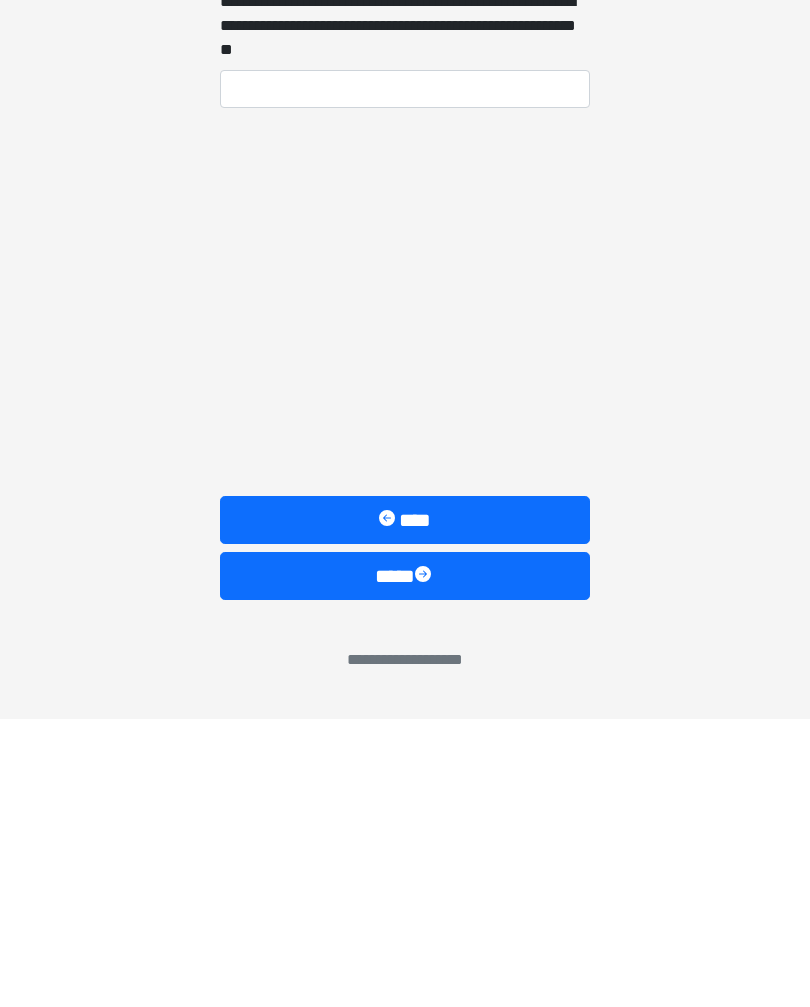 scroll, scrollTop: 279, scrollLeft: 0, axis: vertical 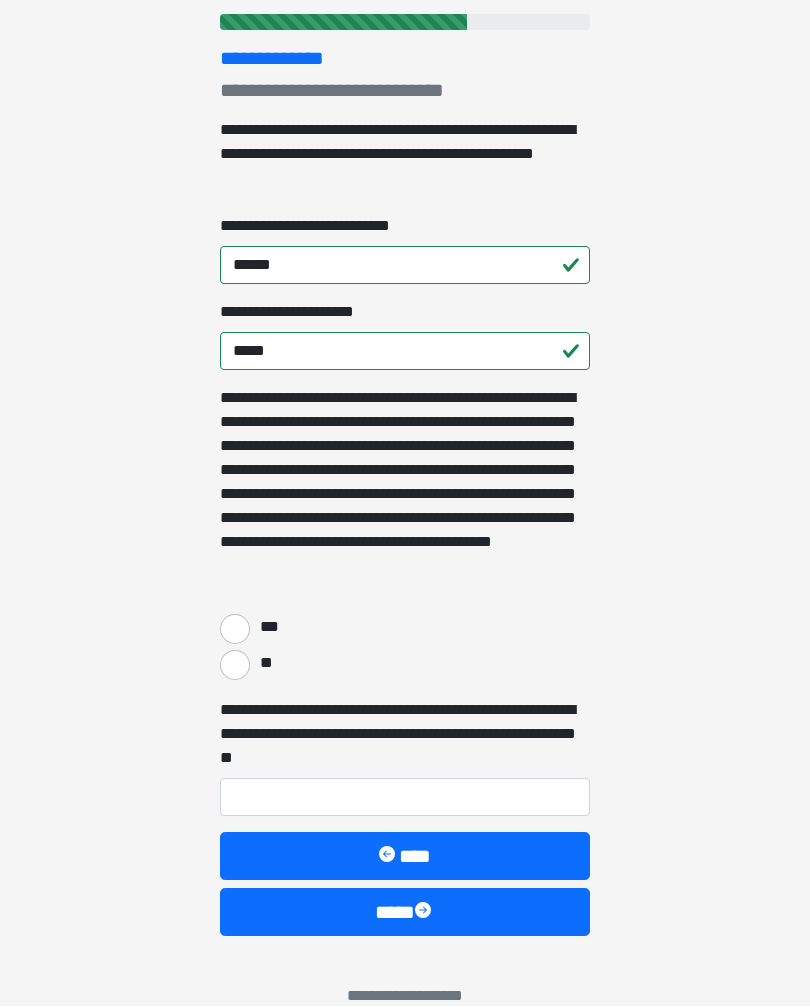 click on "***" at bounding box center (269, 628) 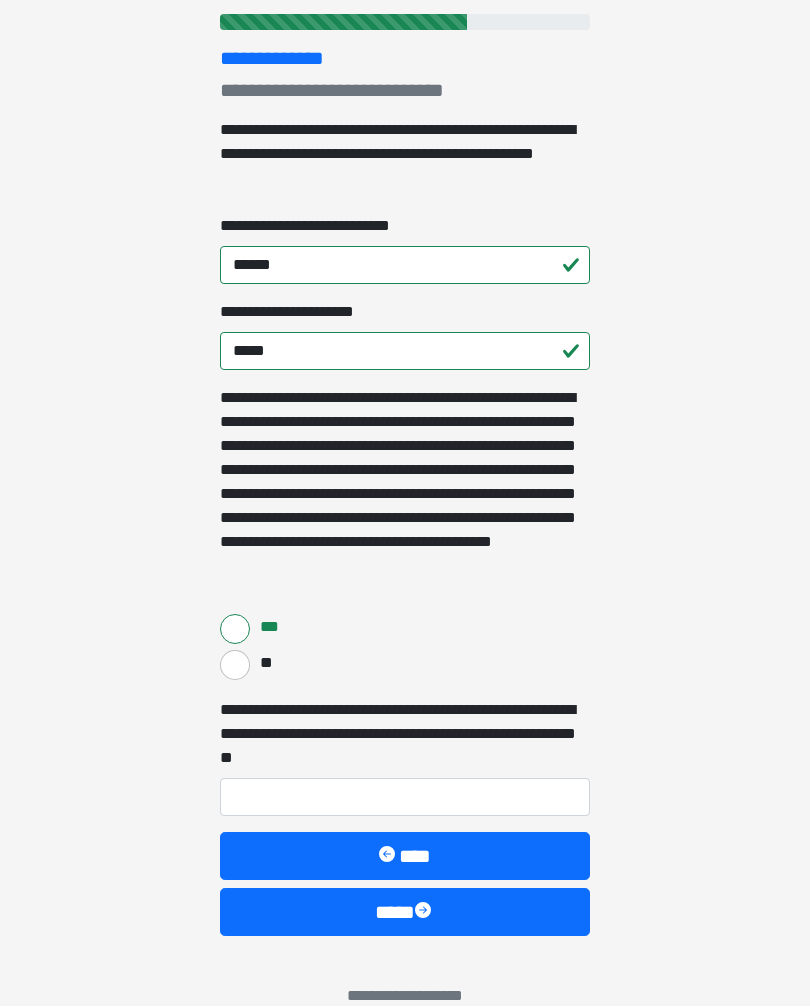 click on "****" at bounding box center [405, 913] 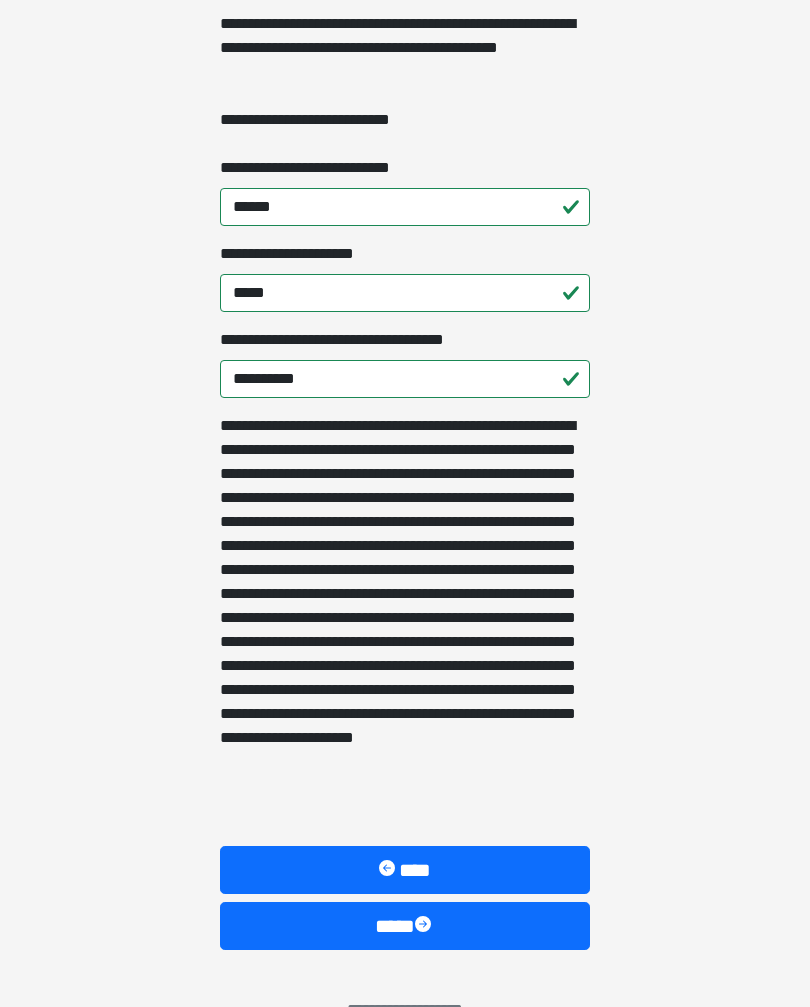 scroll, scrollTop: 399, scrollLeft: 0, axis: vertical 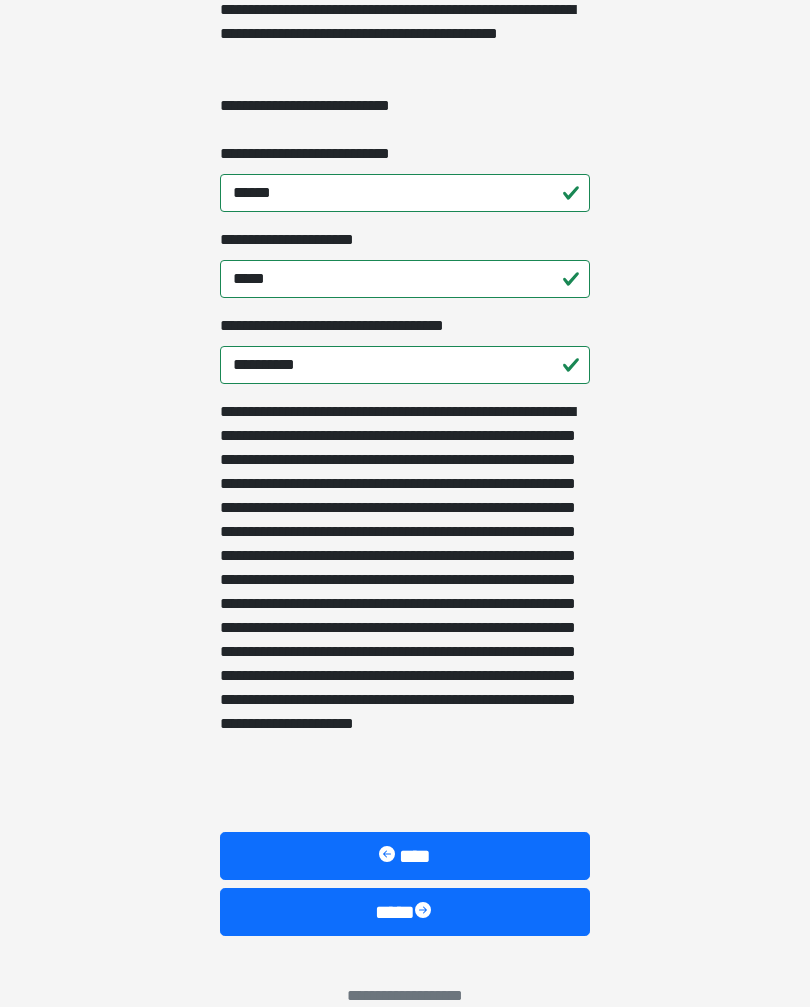 click on "****" at bounding box center [405, 913] 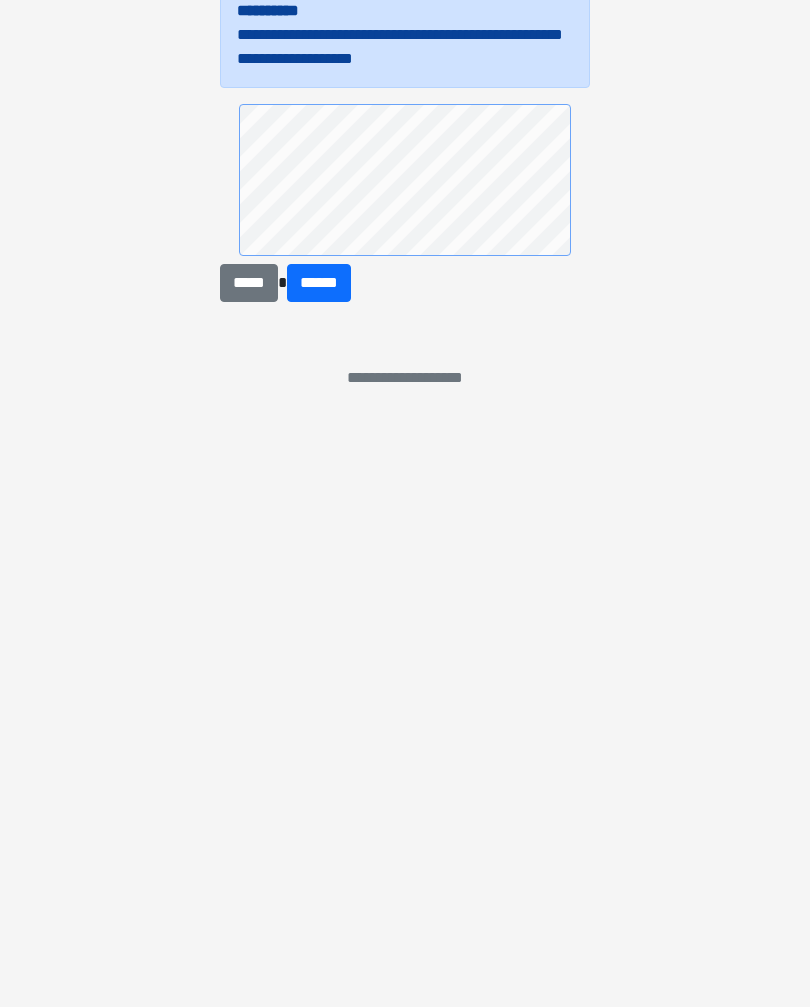scroll, scrollTop: 0, scrollLeft: 0, axis: both 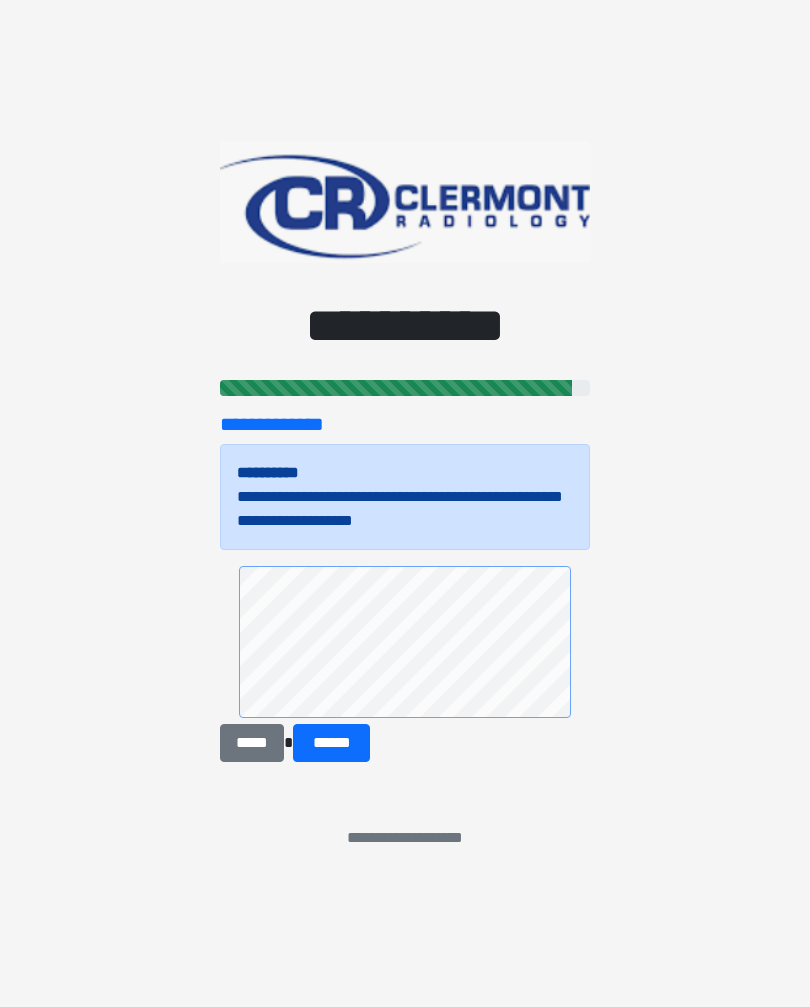 click on "******" at bounding box center (331, 743) 